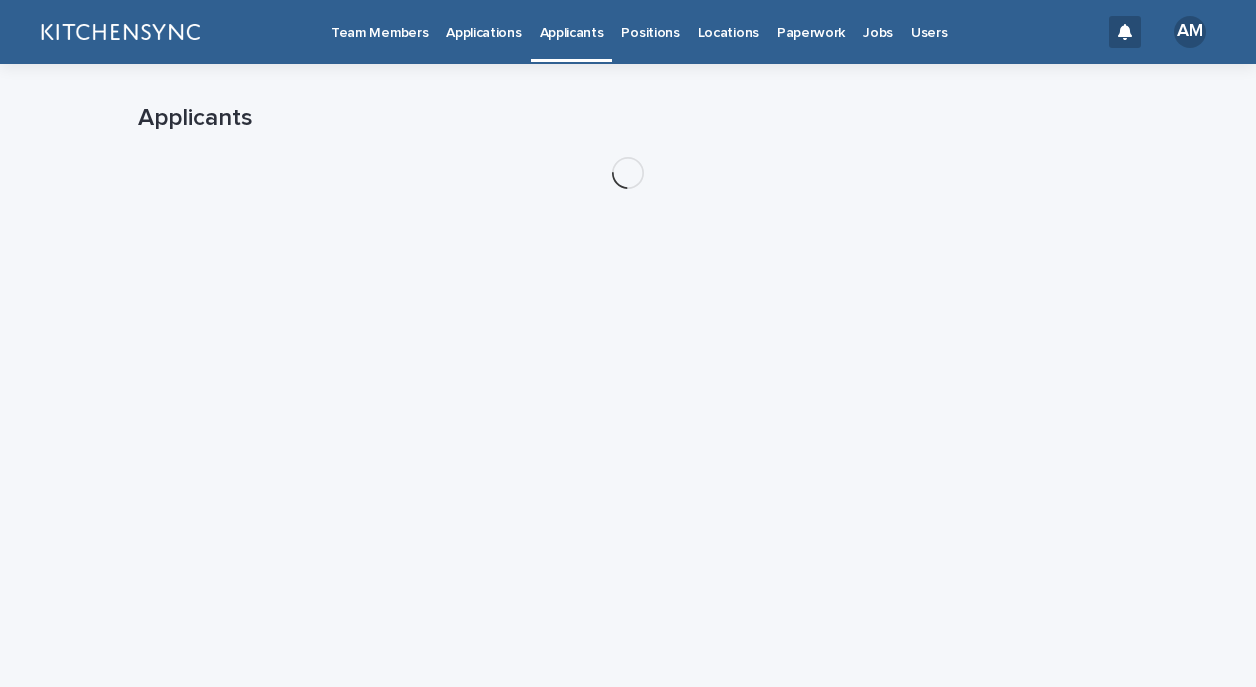 scroll, scrollTop: 0, scrollLeft: 0, axis: both 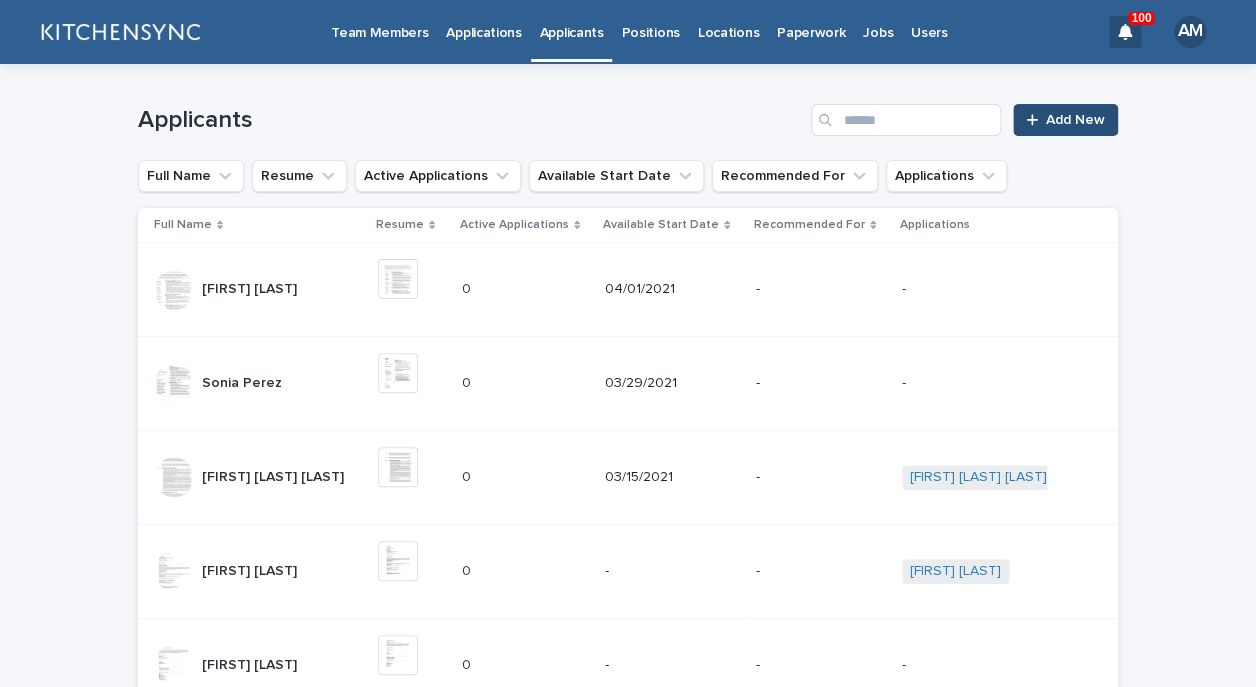 click on "Add New" at bounding box center [1075, 120] 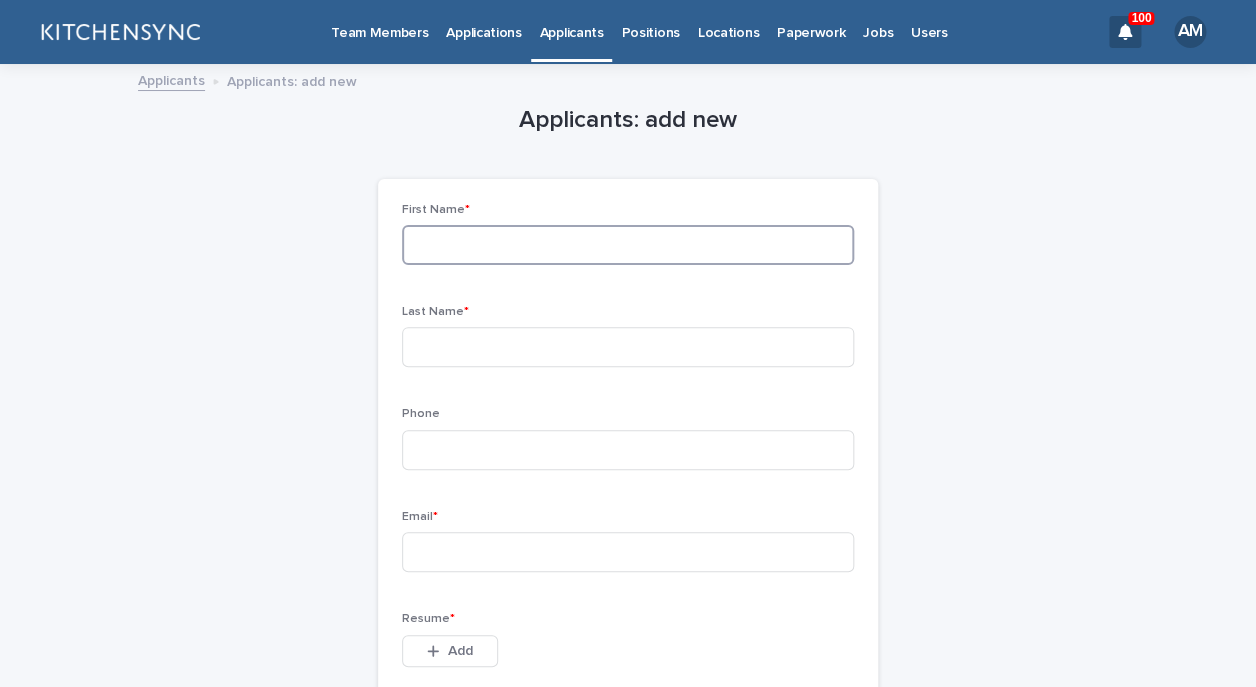 click at bounding box center (628, 245) 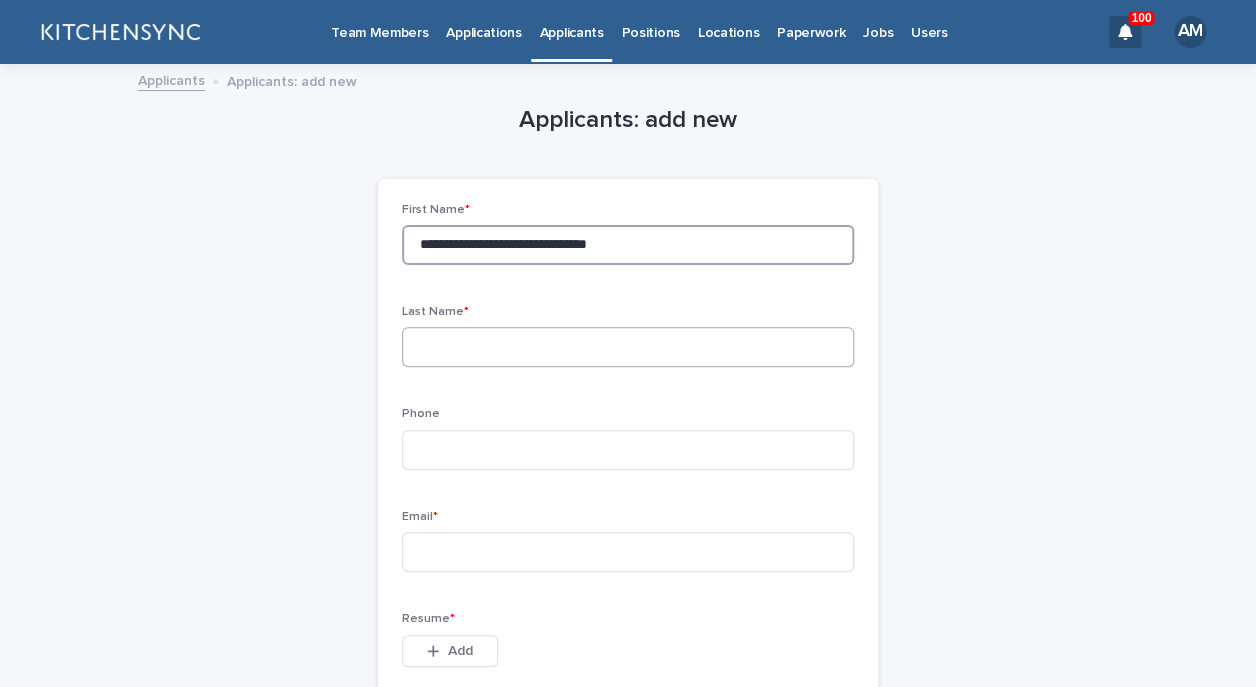 type on "**********" 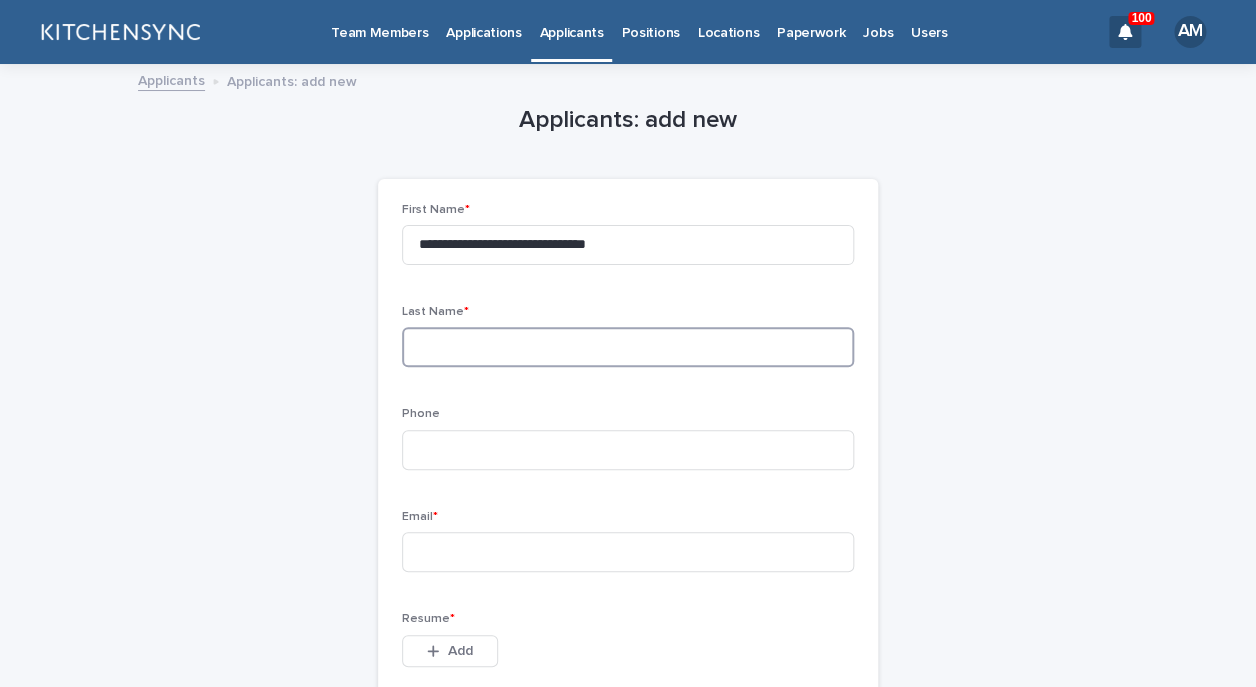 click at bounding box center [628, 347] 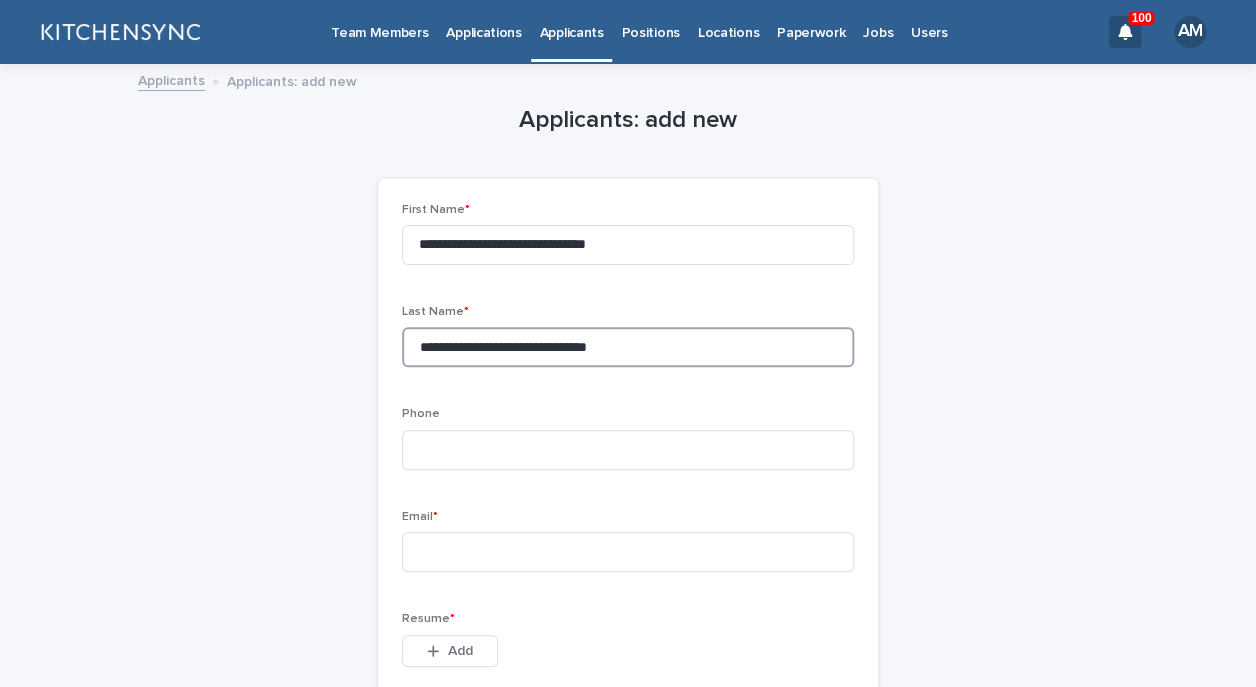 drag, startPoint x: 509, startPoint y: 357, endPoint x: 329, endPoint y: 357, distance: 180 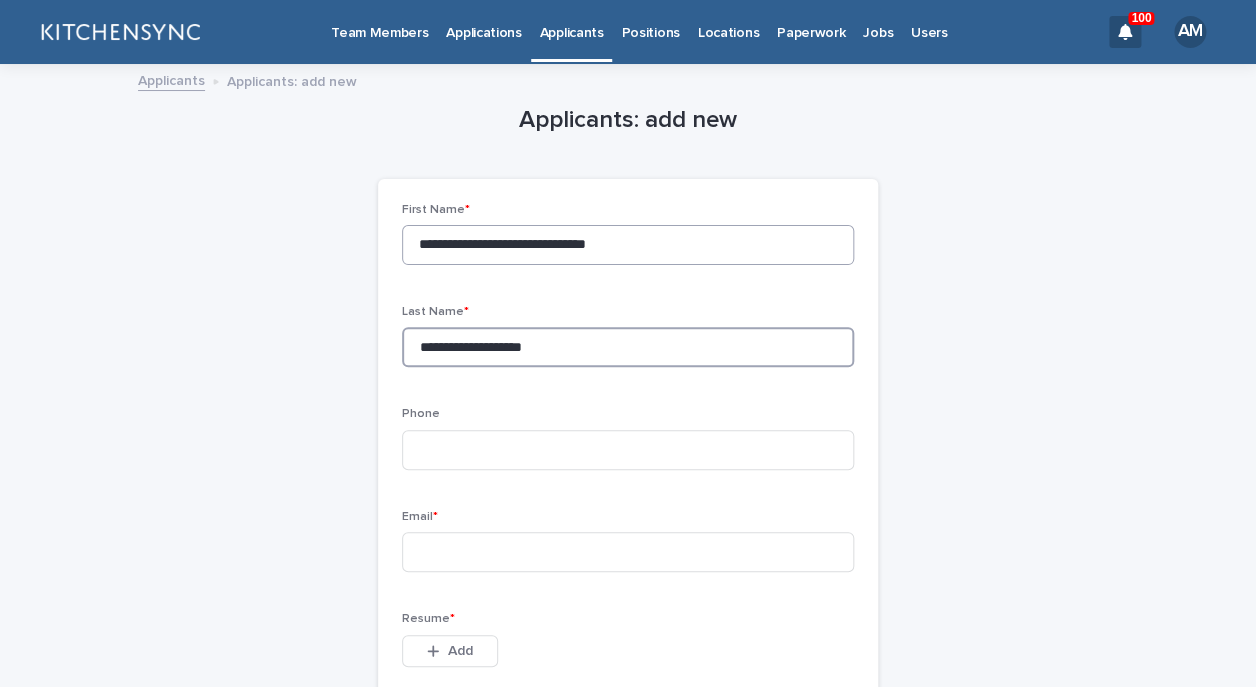 type on "**********" 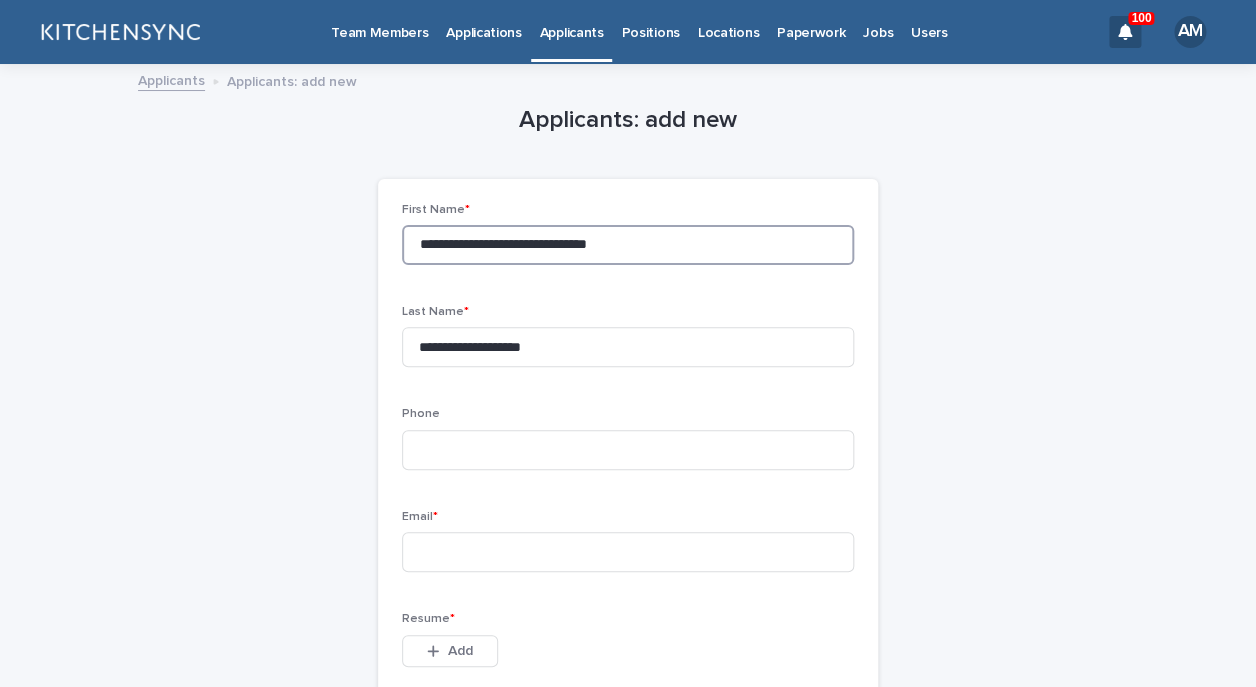 drag, startPoint x: 505, startPoint y: 253, endPoint x: 837, endPoint y: 258, distance: 332.03766 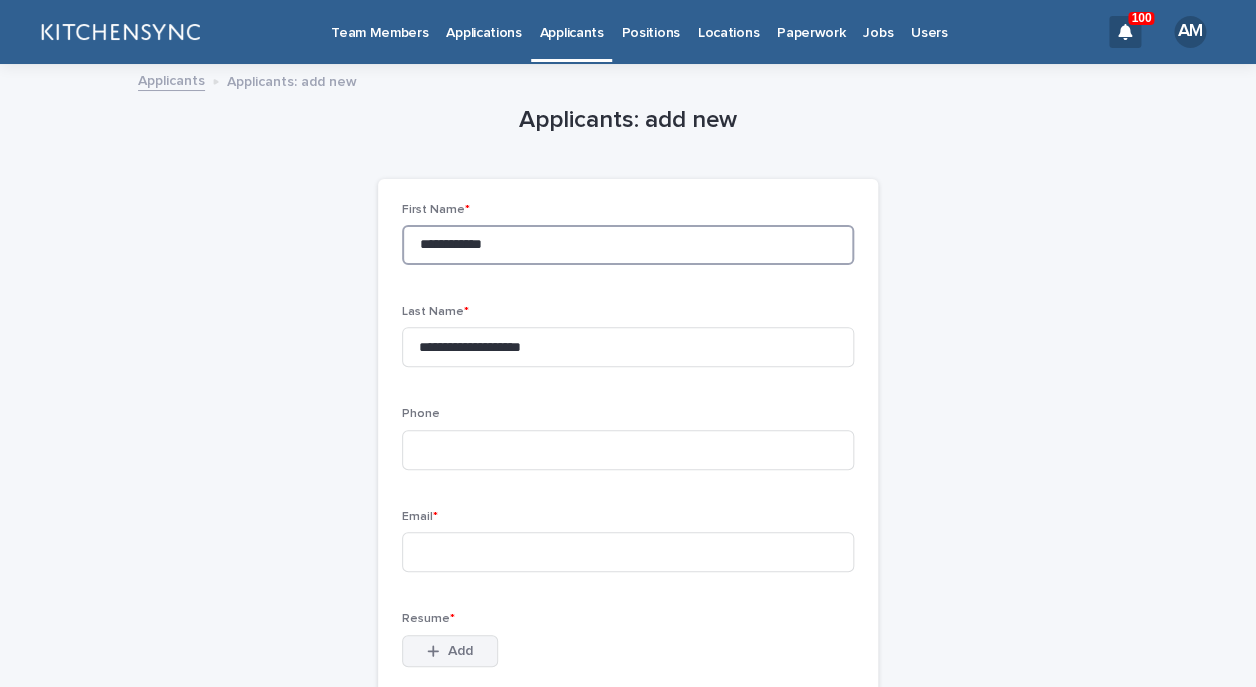 type on "**********" 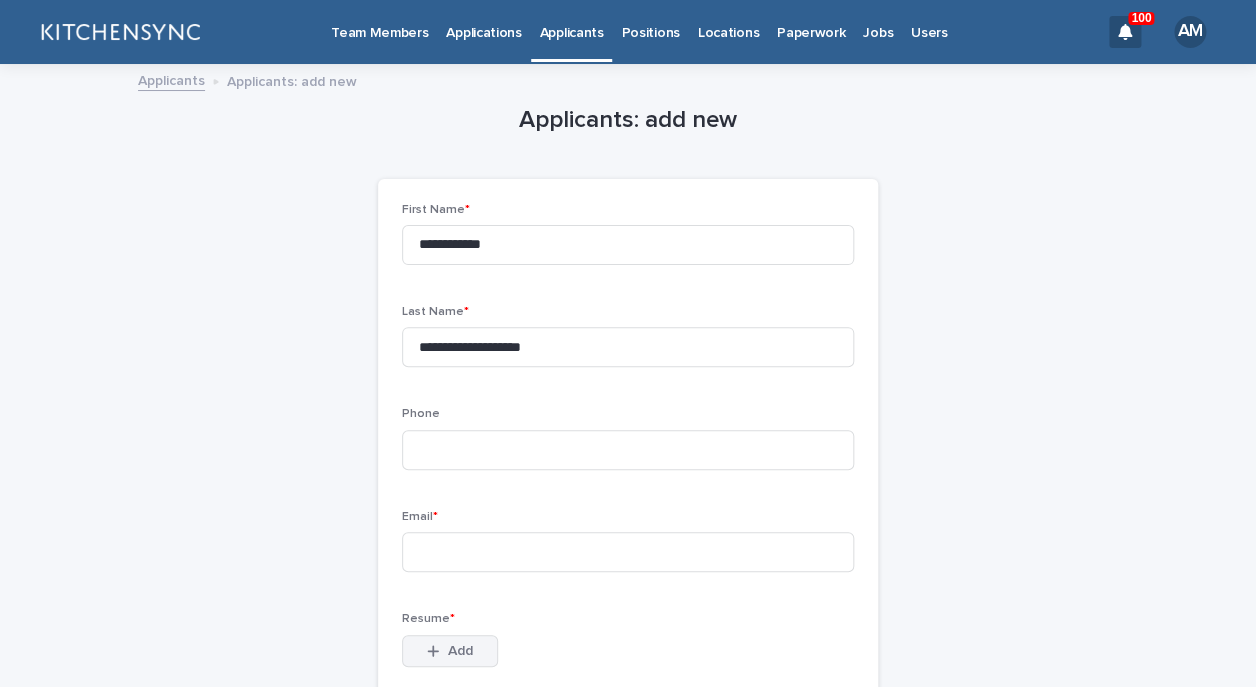 click on "Add" at bounding box center [450, 651] 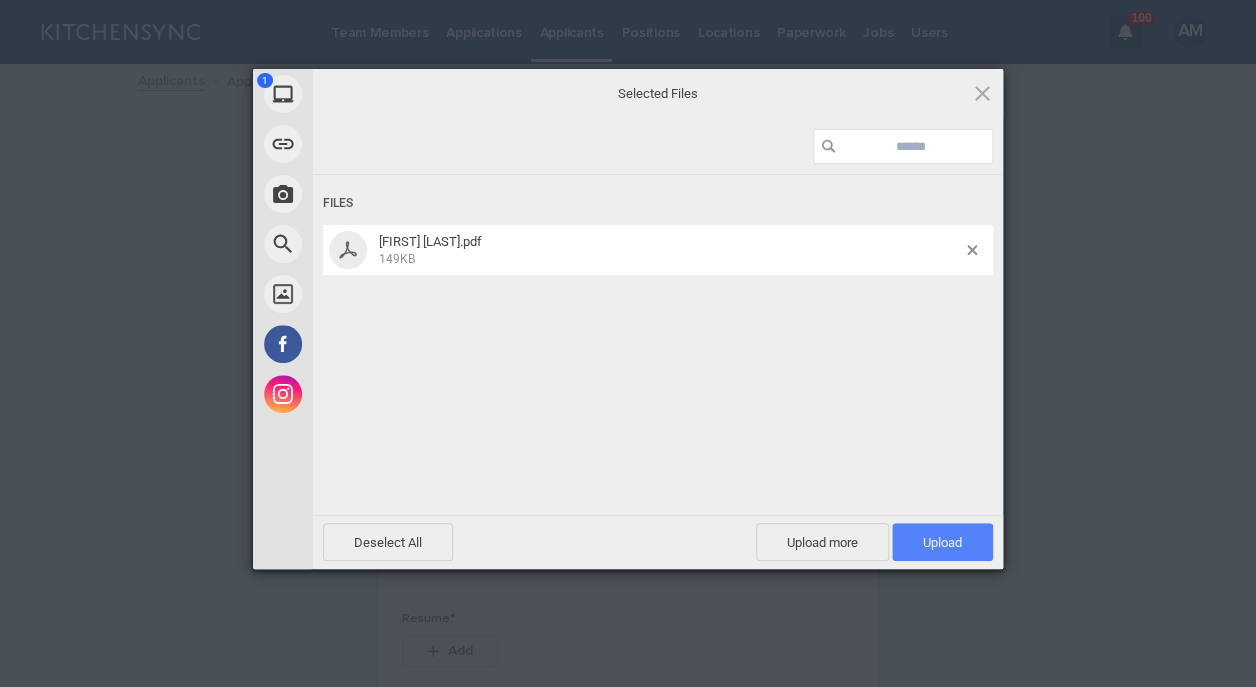 click on "Upload
1" at bounding box center [942, 542] 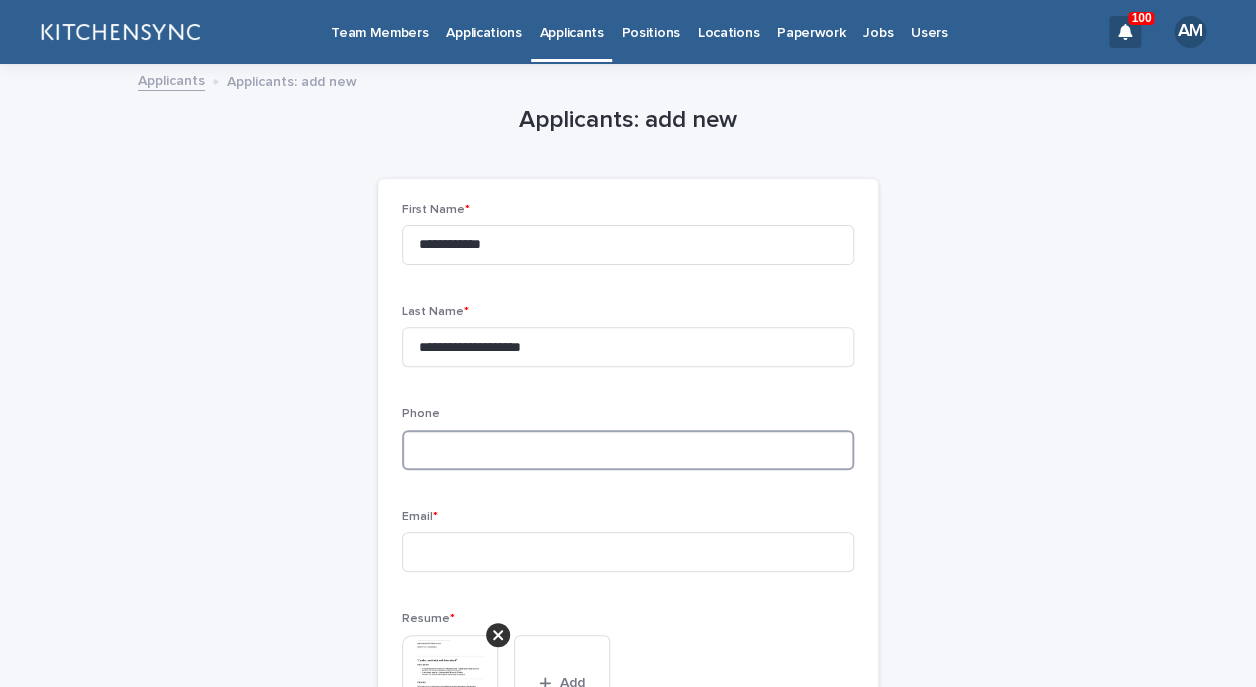 click at bounding box center (628, 450) 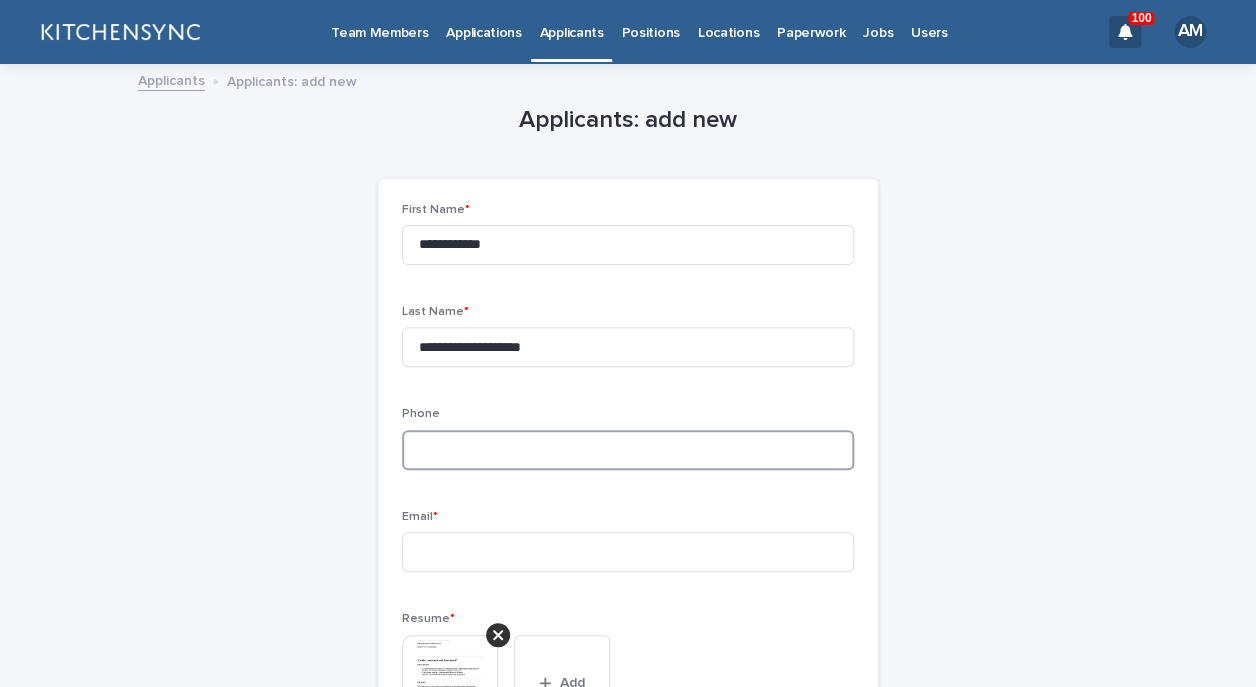 paste on "**********" 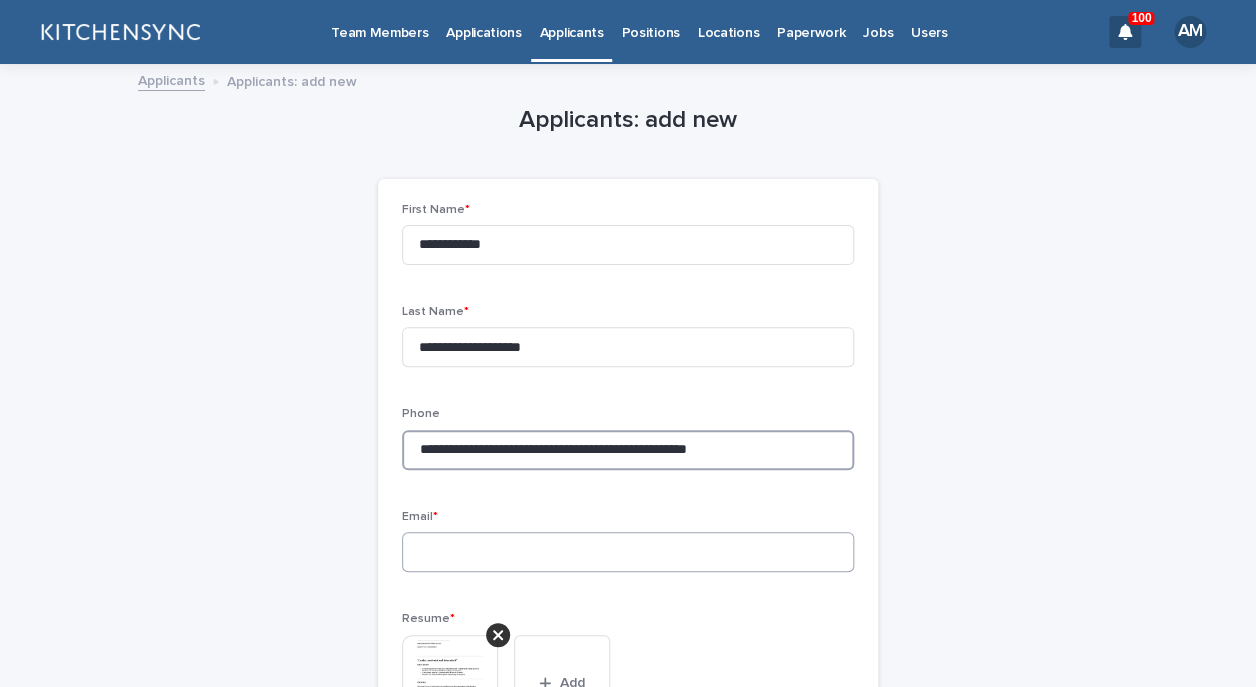type on "**********" 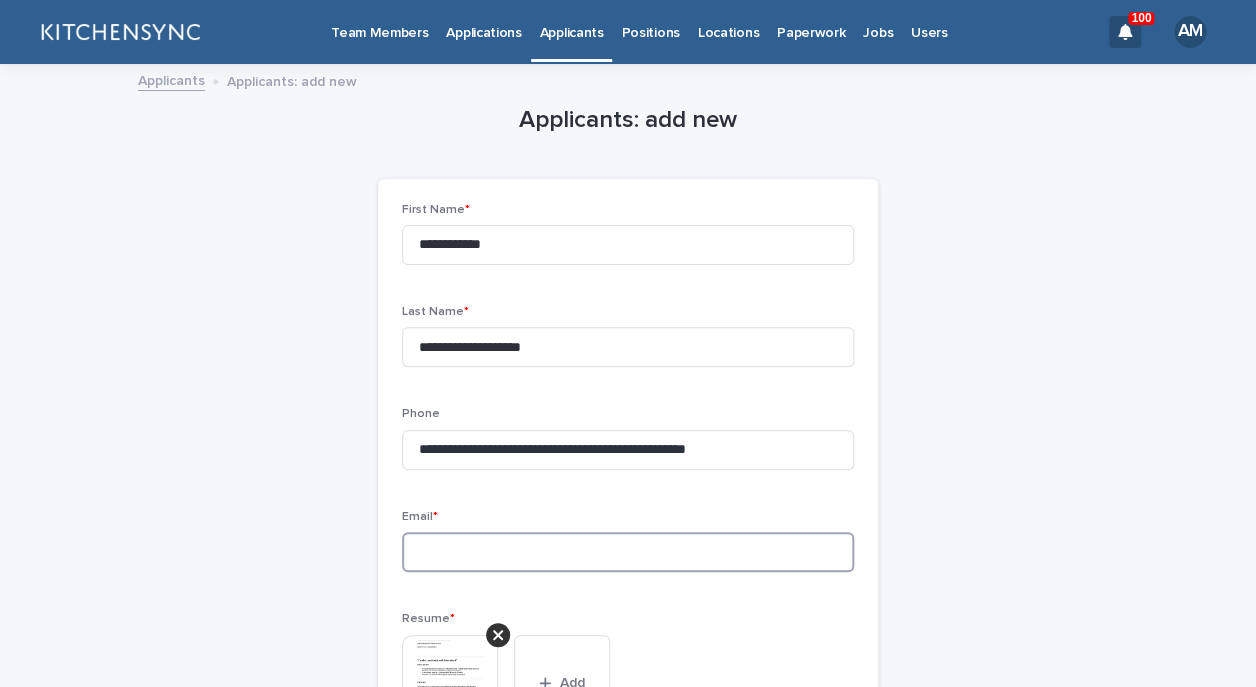 click at bounding box center [628, 552] 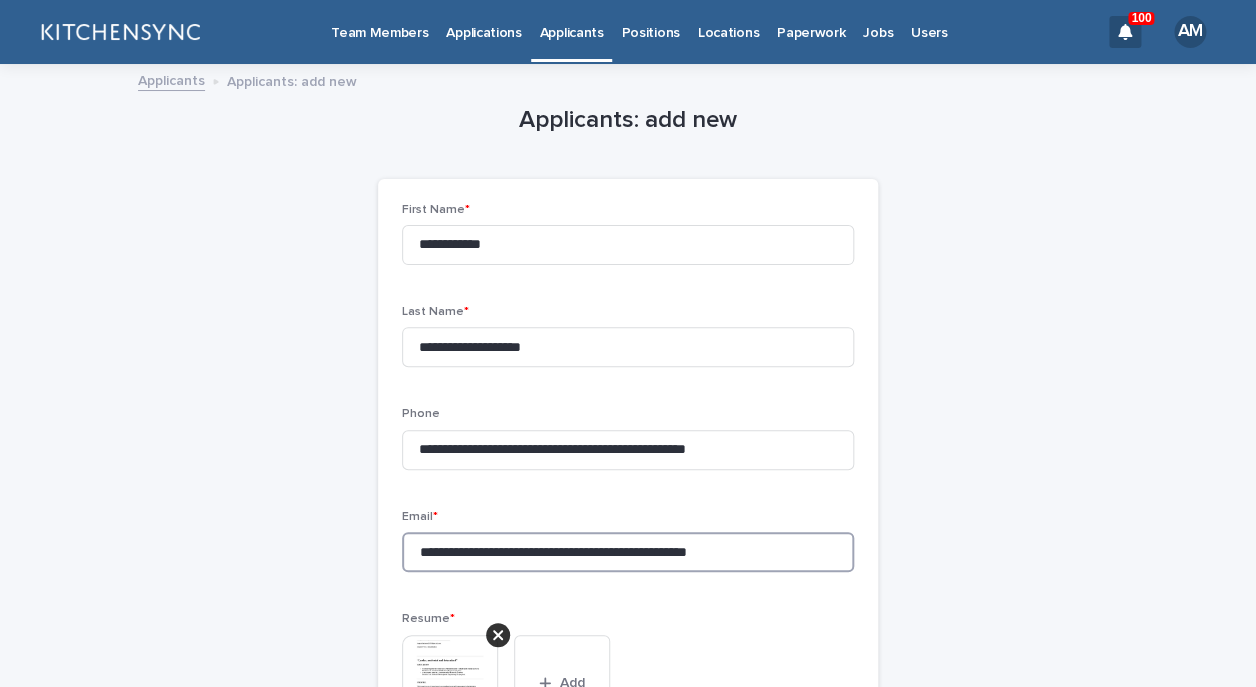 drag, startPoint x: 615, startPoint y: 554, endPoint x: 949, endPoint y: 579, distance: 334.93433 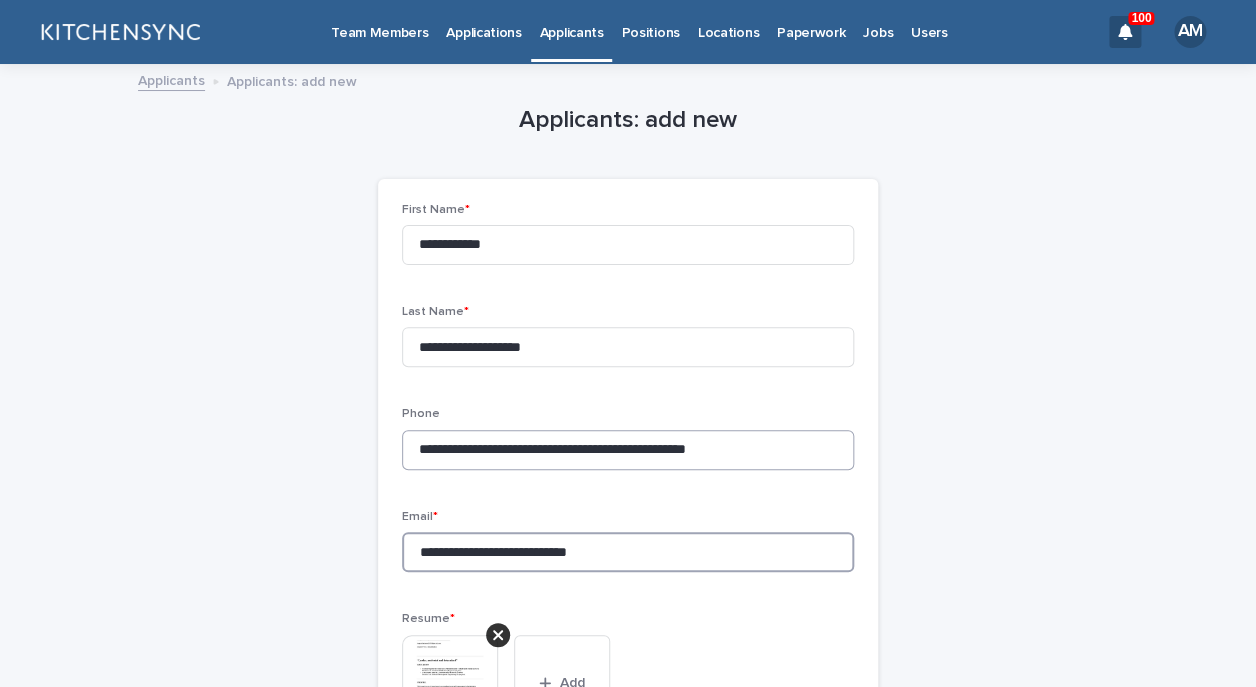 type on "**********" 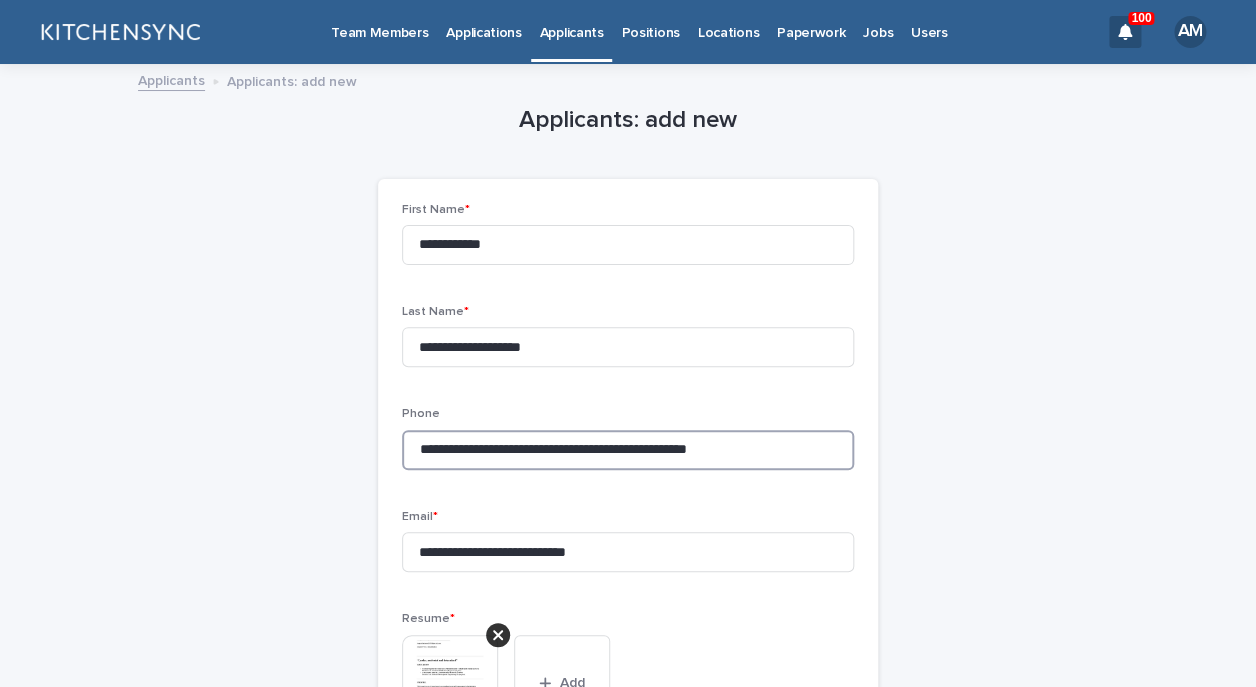 drag, startPoint x: 619, startPoint y: 454, endPoint x: 324, endPoint y: 454, distance: 295 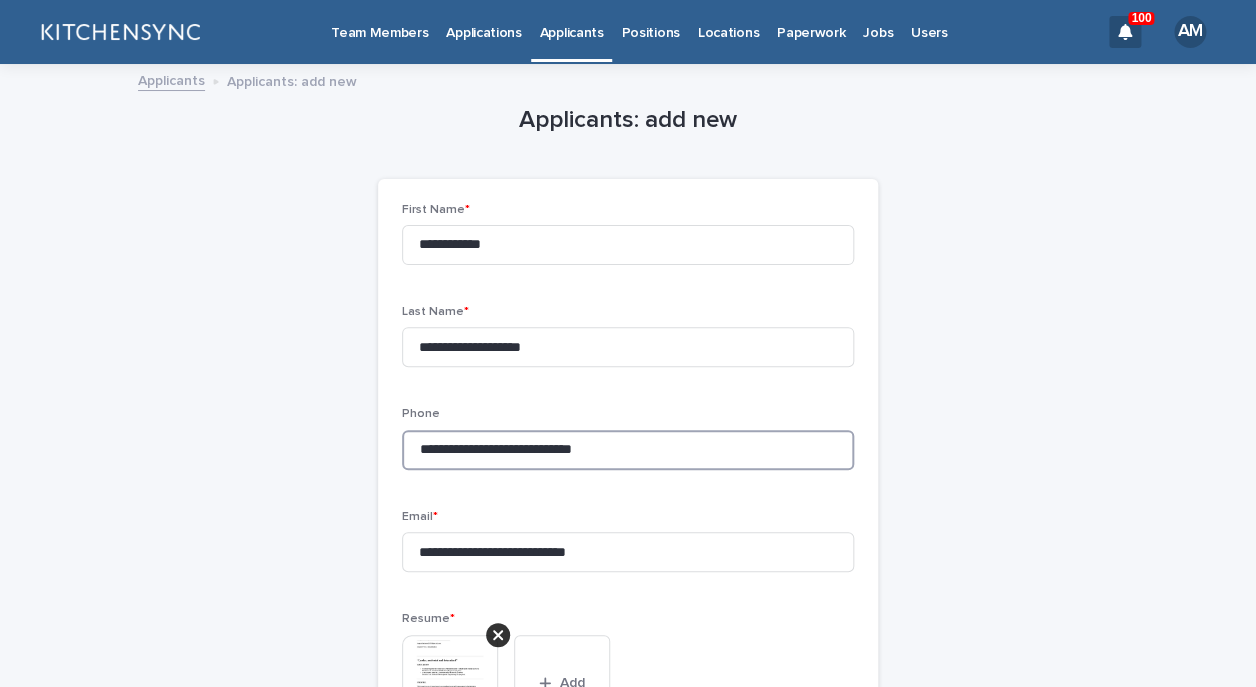 click on "**********" at bounding box center (628, 450) 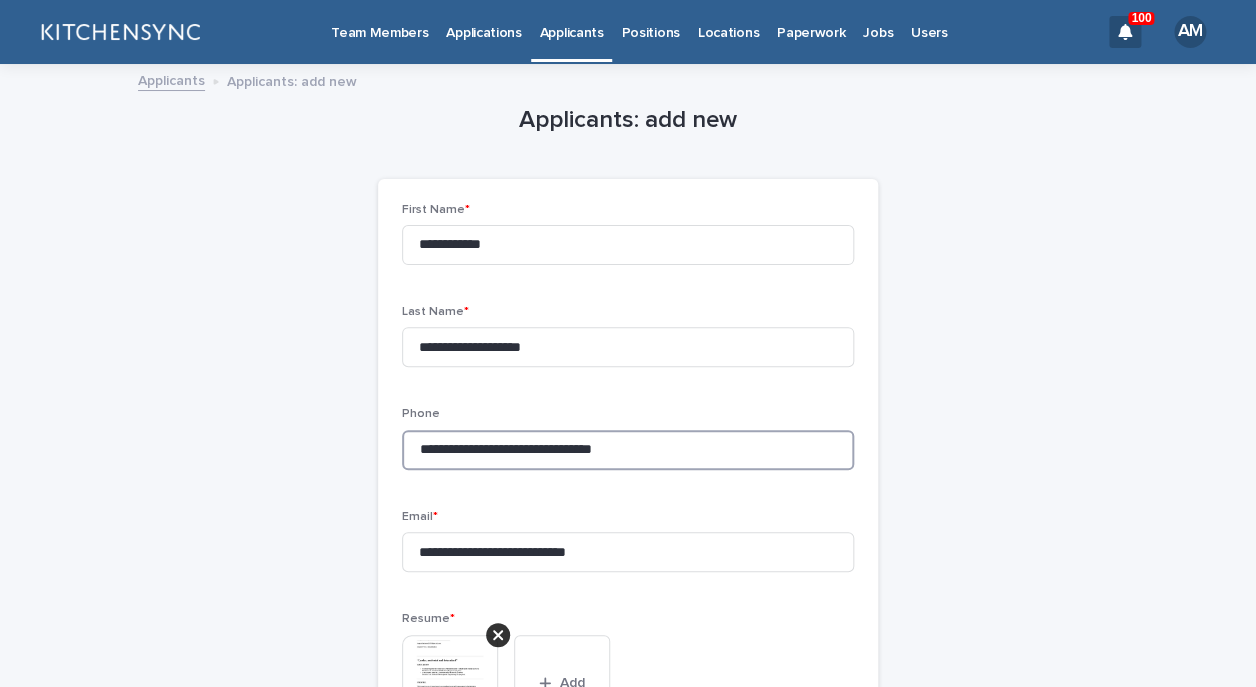 drag, startPoint x: 725, startPoint y: 457, endPoint x: 324, endPoint y: 452, distance: 401.03116 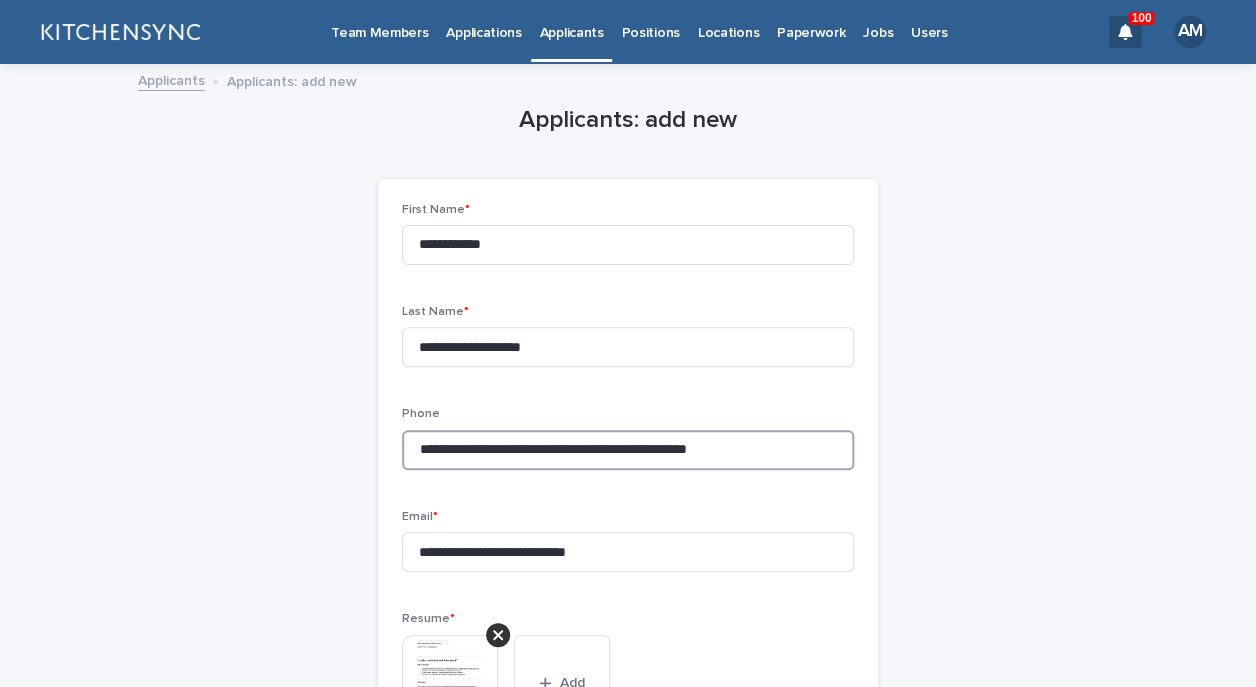 drag, startPoint x: 621, startPoint y: 453, endPoint x: 367, endPoint y: 449, distance: 254.0315 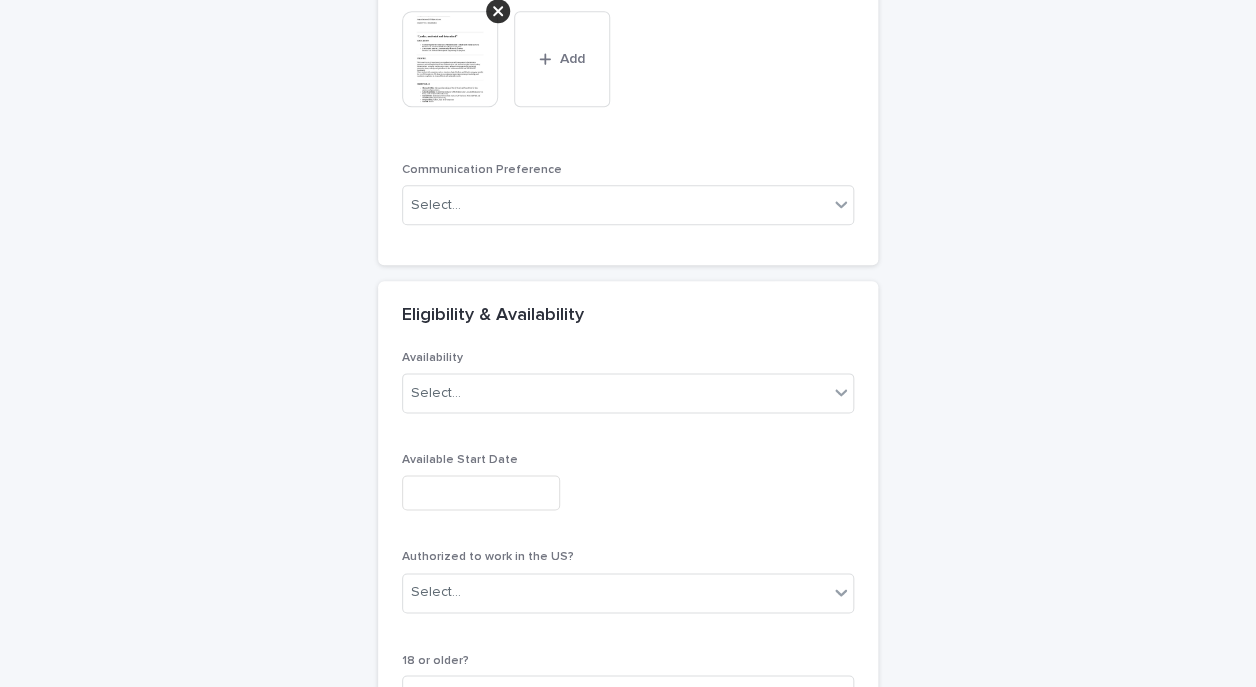 scroll, scrollTop: 1147, scrollLeft: 0, axis: vertical 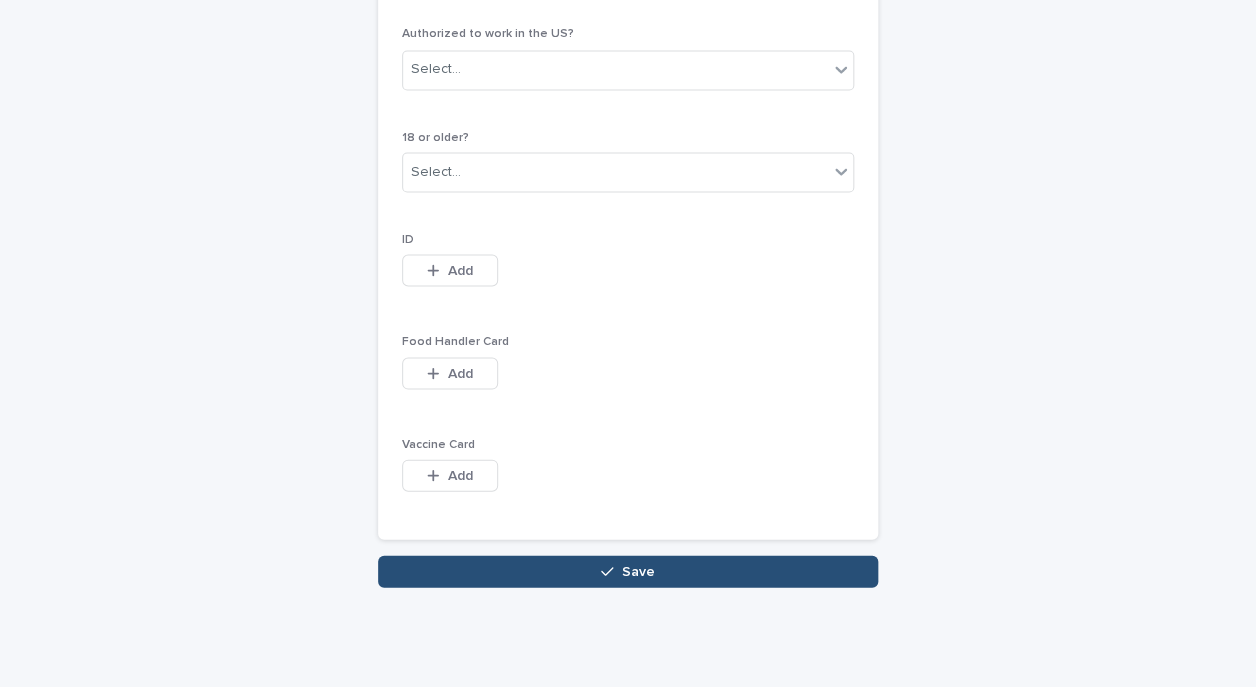 type on "**********" 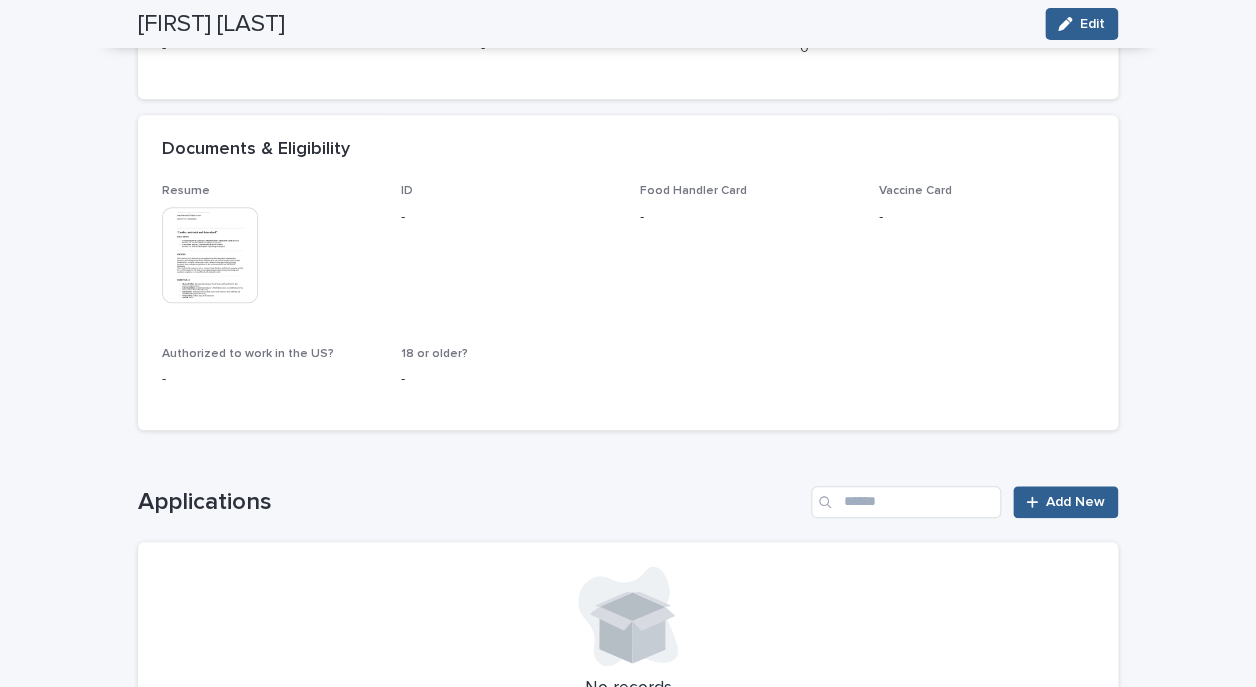 scroll, scrollTop: 489, scrollLeft: 0, axis: vertical 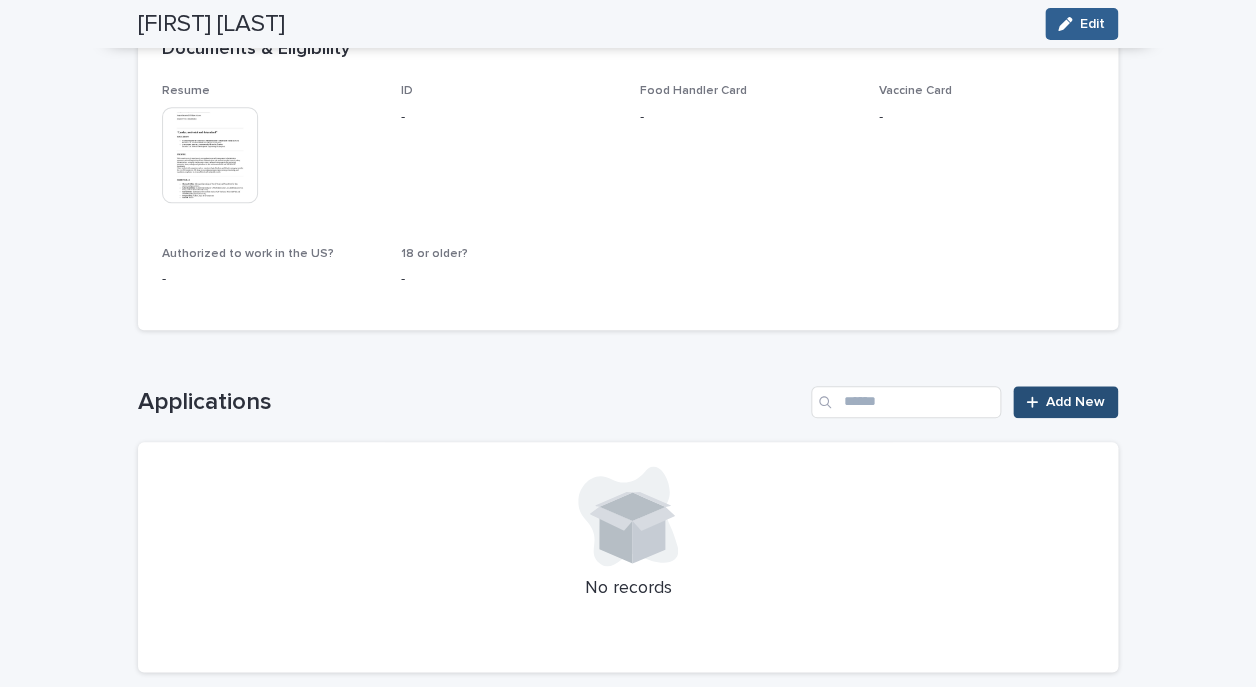 click on "Add New" at bounding box center (1075, 402) 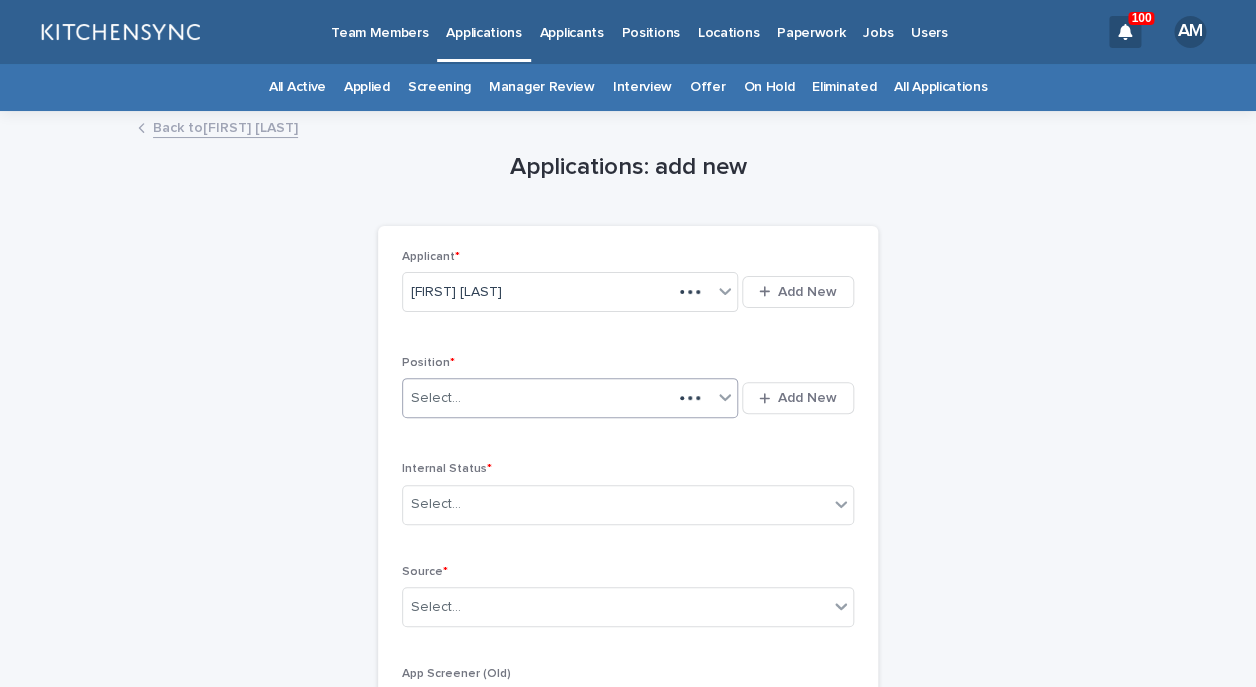 scroll, scrollTop: 0, scrollLeft: 0, axis: both 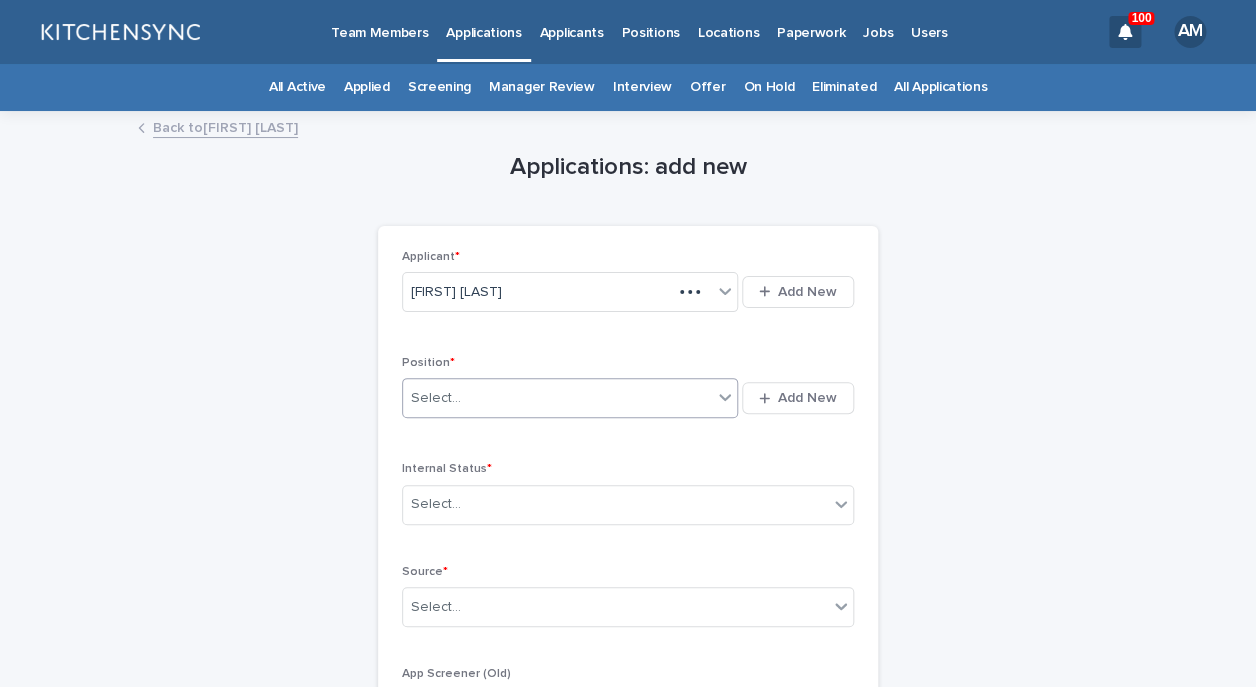 click on "Select..." at bounding box center (557, 398) 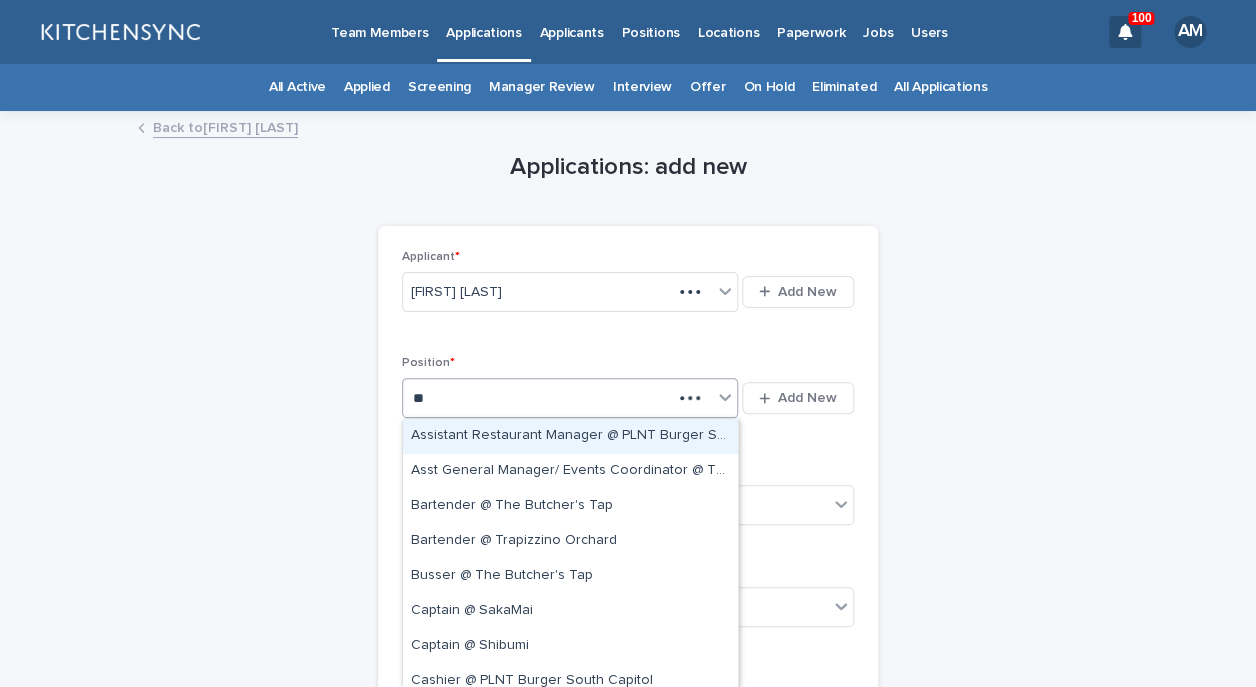 type on "*" 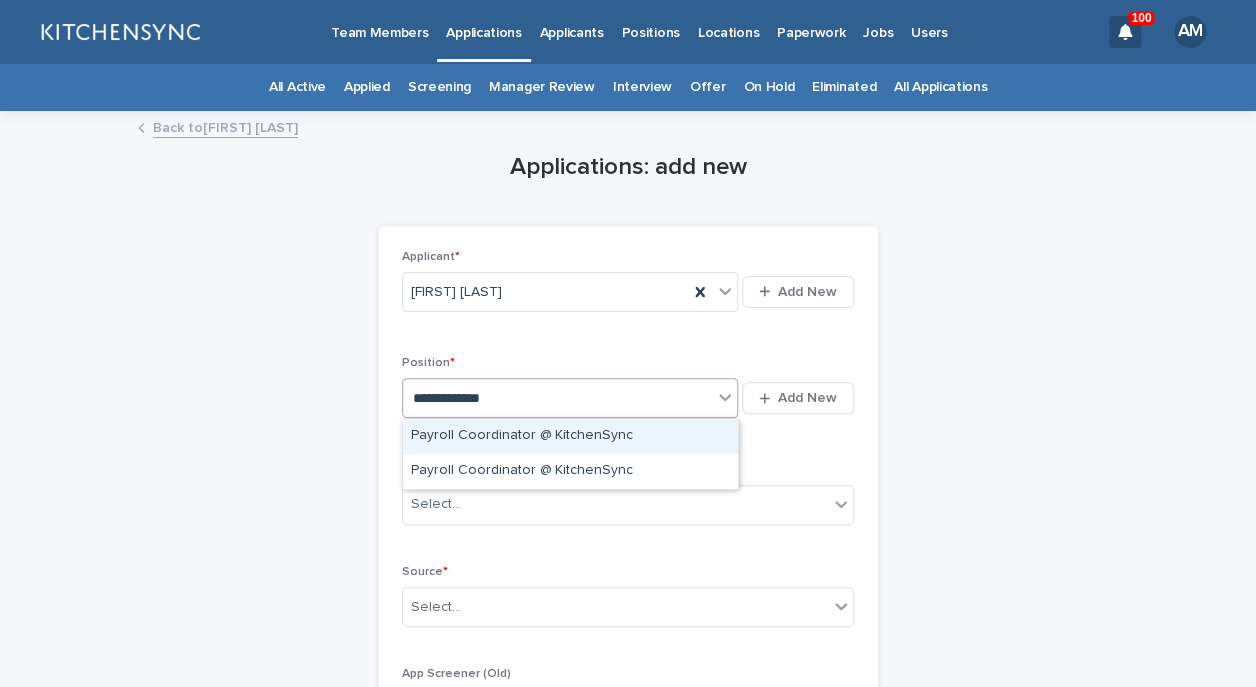 type on "**********" 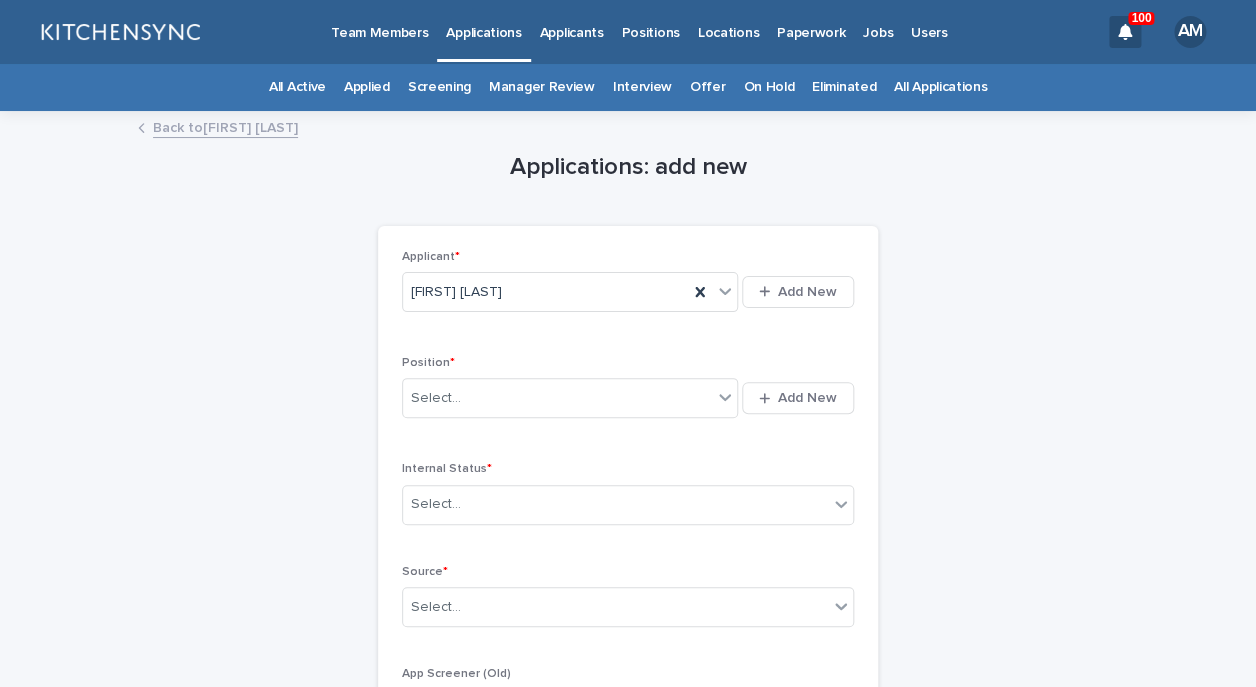 click on "Applicant * [FIRST] [LAST] Add New Position * Select... Add New Internal Status * Select... Source * Select... App Screener (Old) Select... Add New Application Rating Select... Referred By Select... Add New Application Date *" at bounding box center [628, 653] 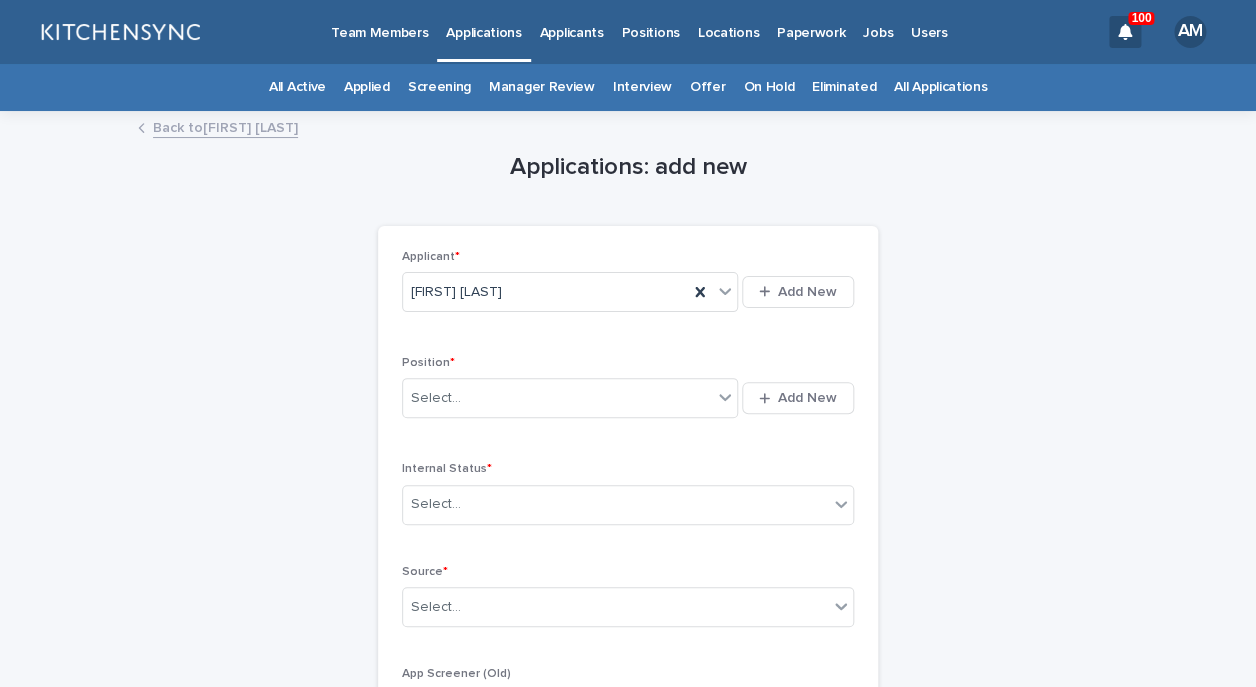 click on "Back to  [FIRST] [LAST]" at bounding box center (225, 126) 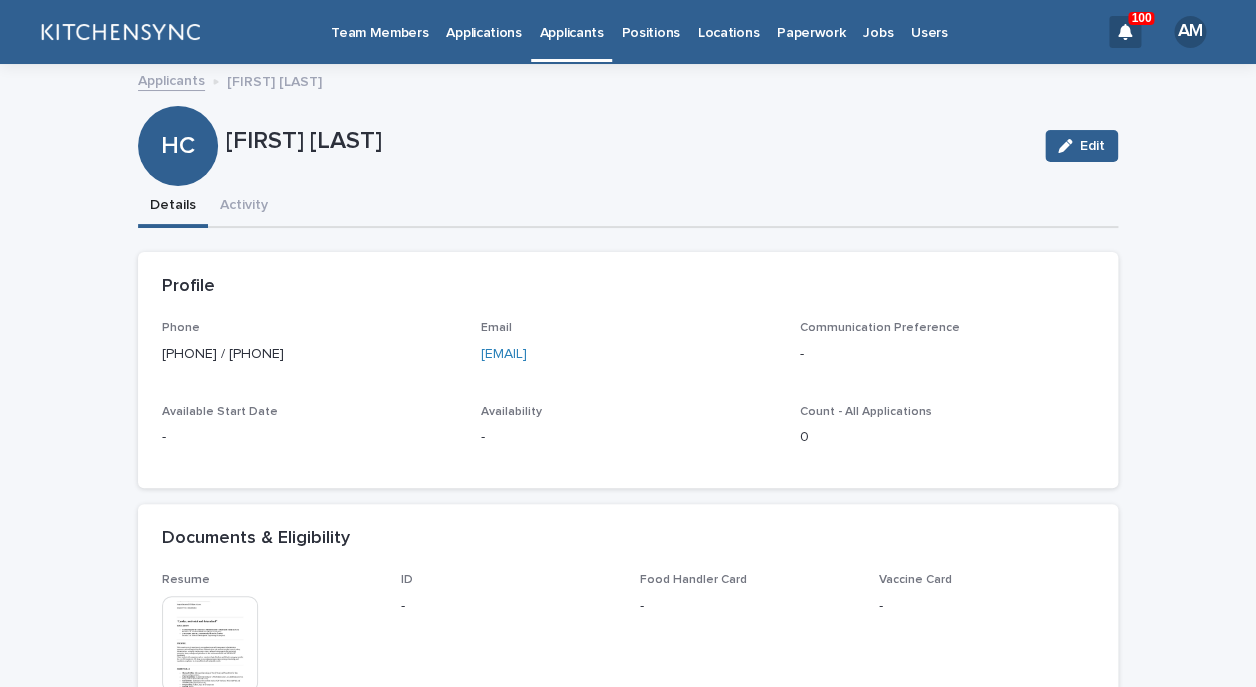 click on "Positions" at bounding box center (650, 31) 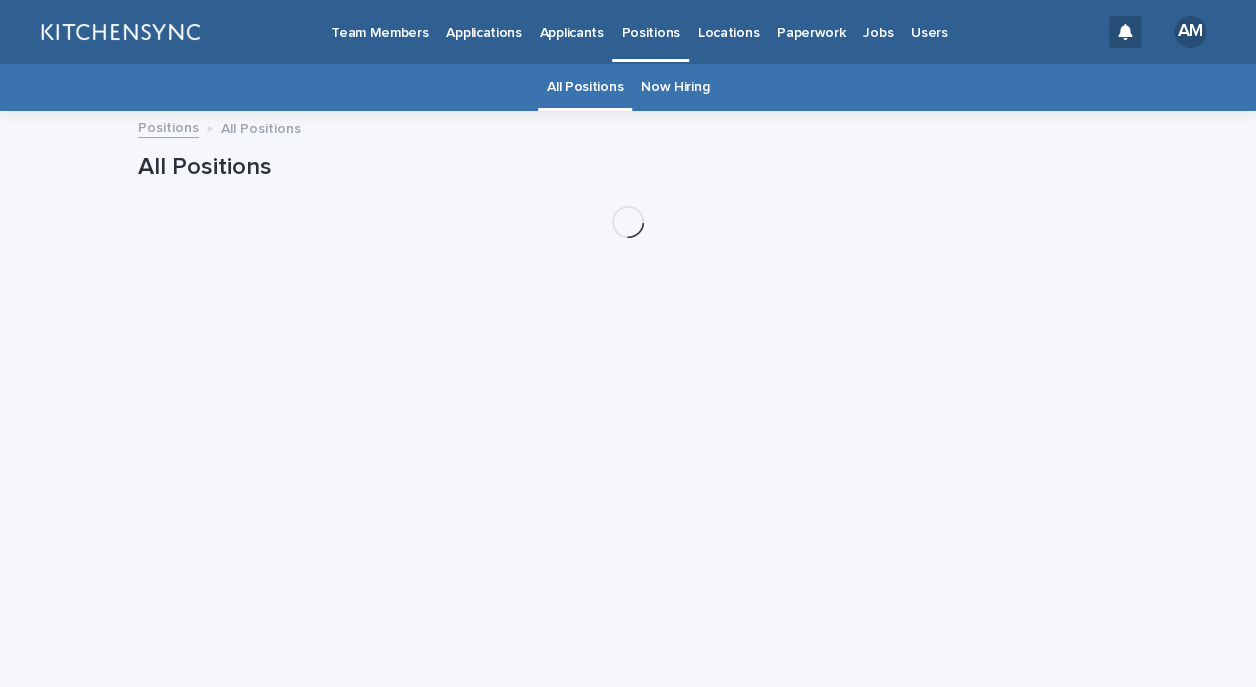 click on "Now Hiring" at bounding box center [675, 87] 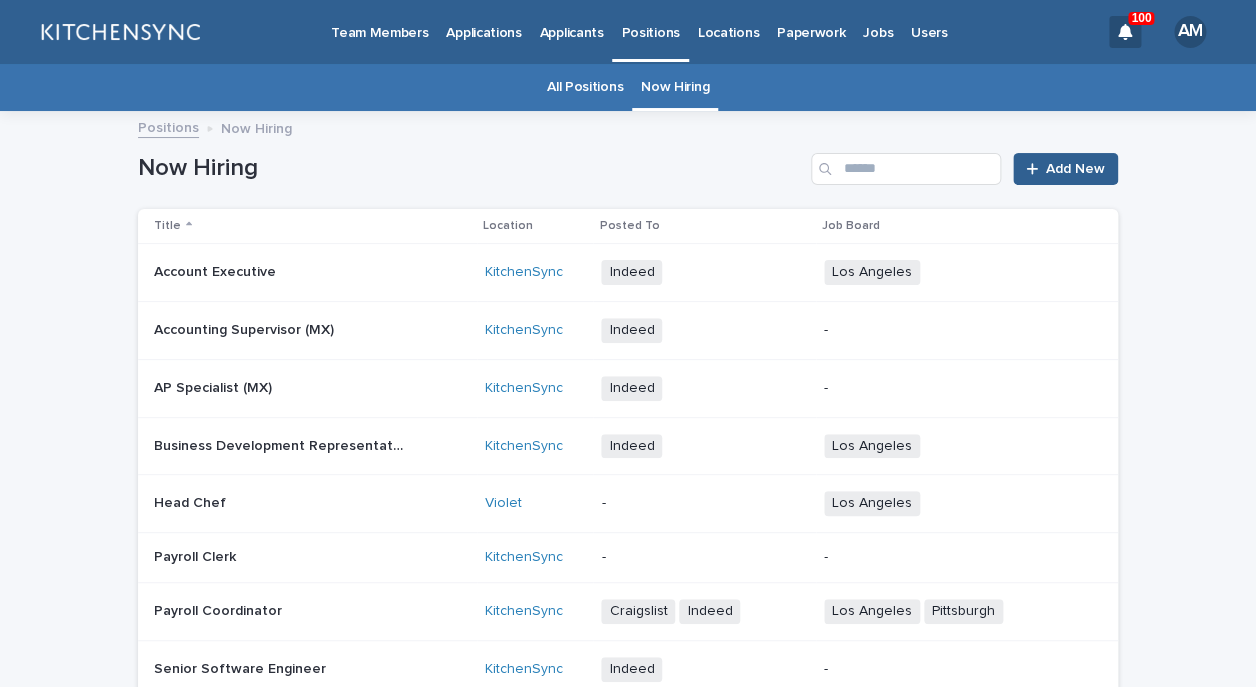 click at bounding box center [279, 611] 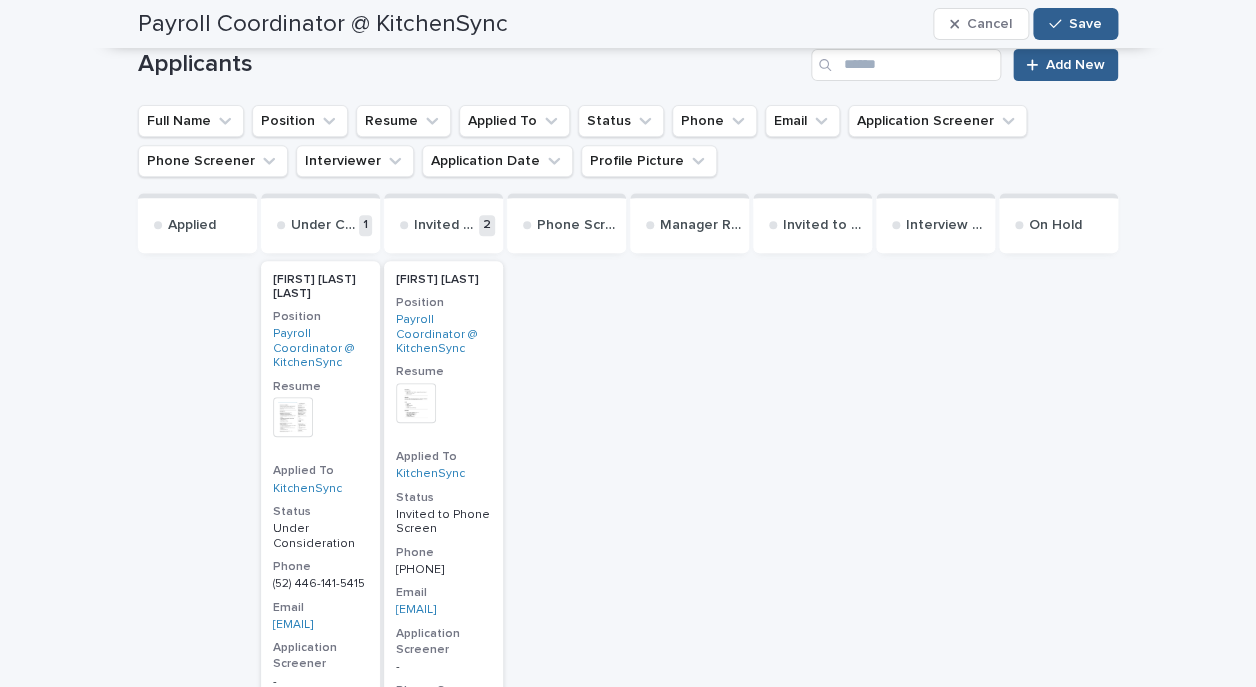 scroll, scrollTop: 2584, scrollLeft: 0, axis: vertical 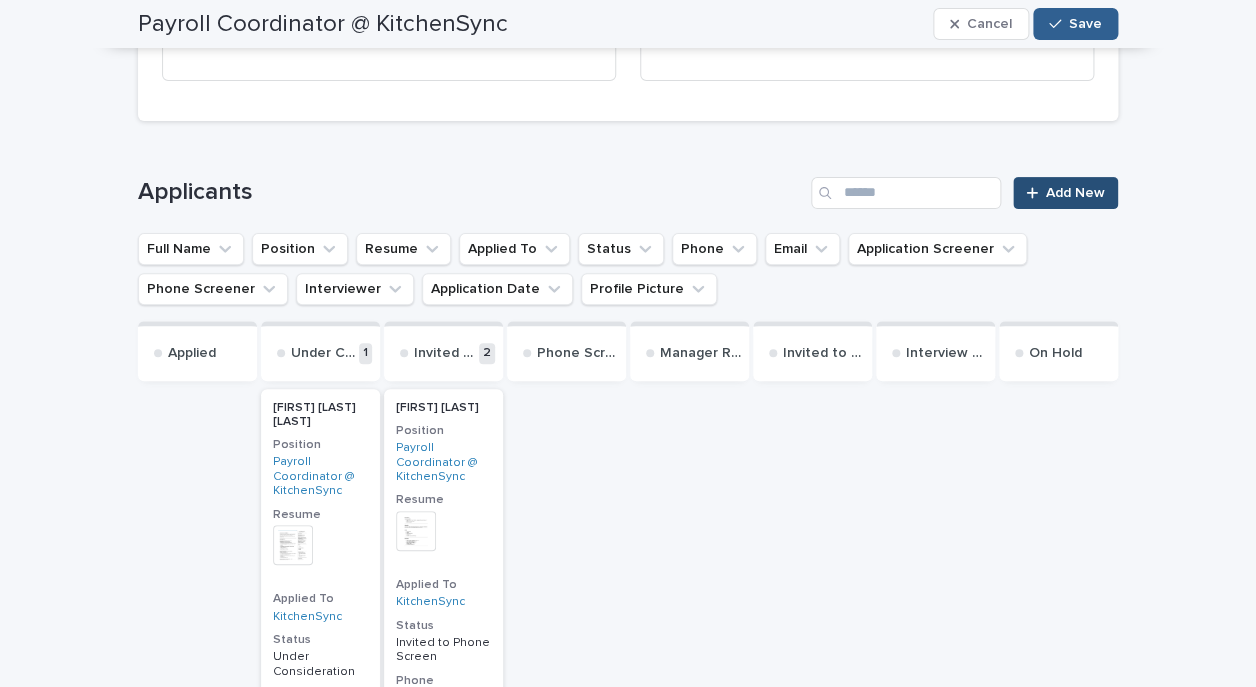 click on "Add New" at bounding box center (1075, 193) 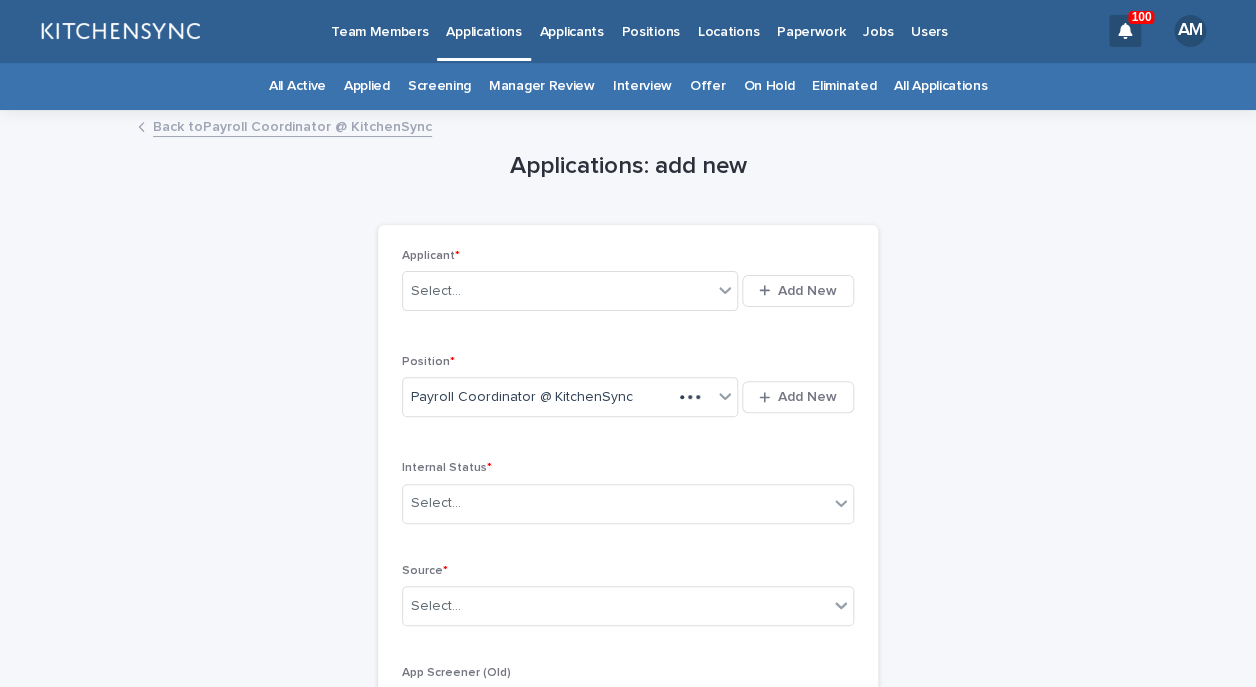 scroll, scrollTop: 0, scrollLeft: 0, axis: both 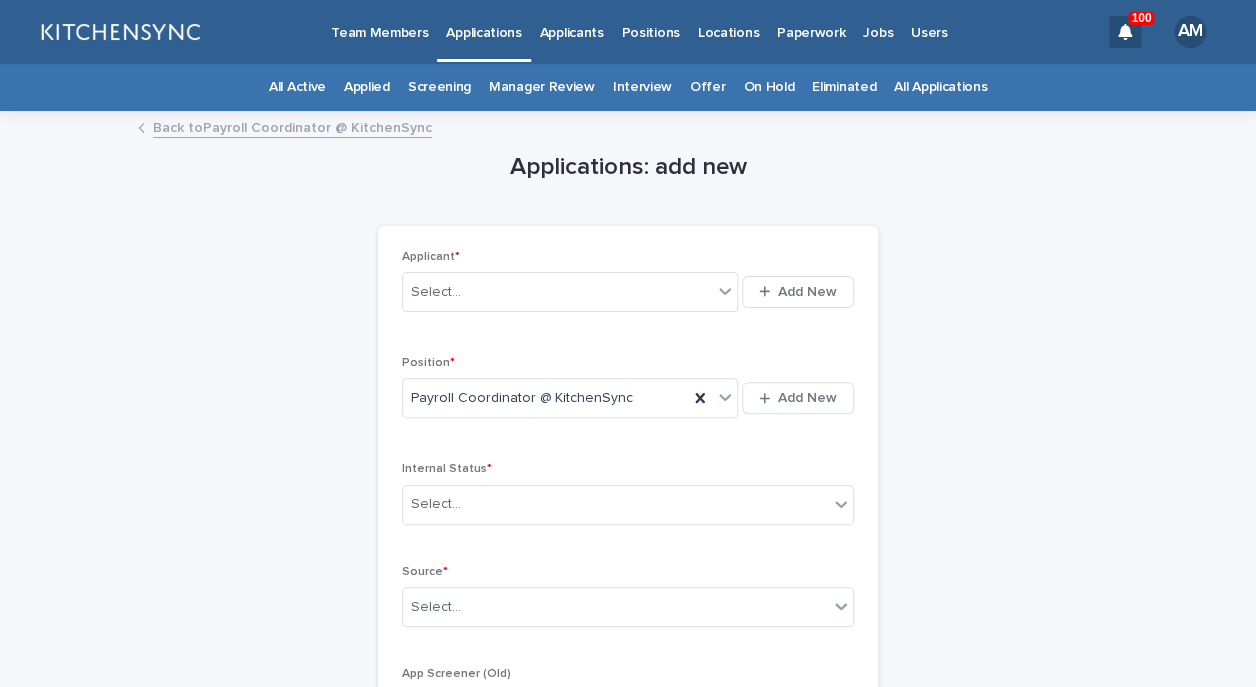 click on "Back to  Payroll Coordinator @ KitchenSync" at bounding box center (292, 126) 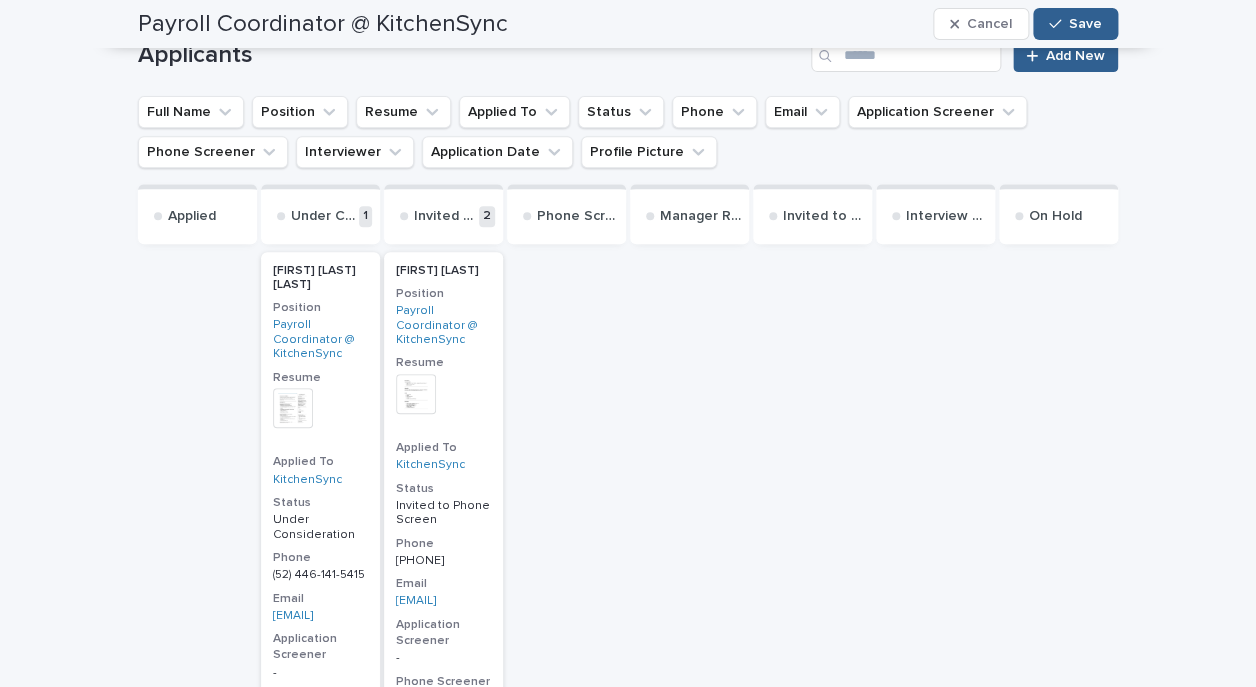 scroll, scrollTop: 2723, scrollLeft: 0, axis: vertical 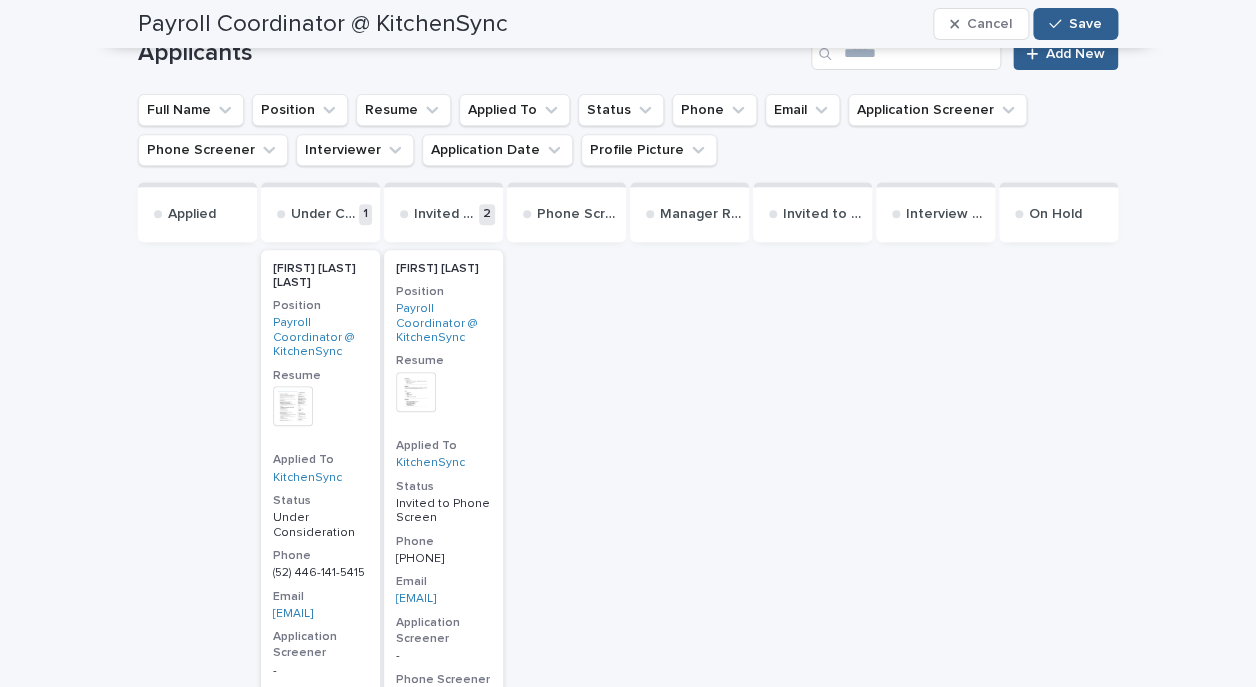 click on "Celia Martínez Position Payroll Coordinator @ KitchenSync Resume + 0 This file cannot be opened Download File Applied To KitchenSync Status Invited to Phone Screen Phone [PHONE] Email [EMAIL] Application Screener - Phone Screener - Interviewer - Application Date 07/29/2025" at bounding box center [443, 532] 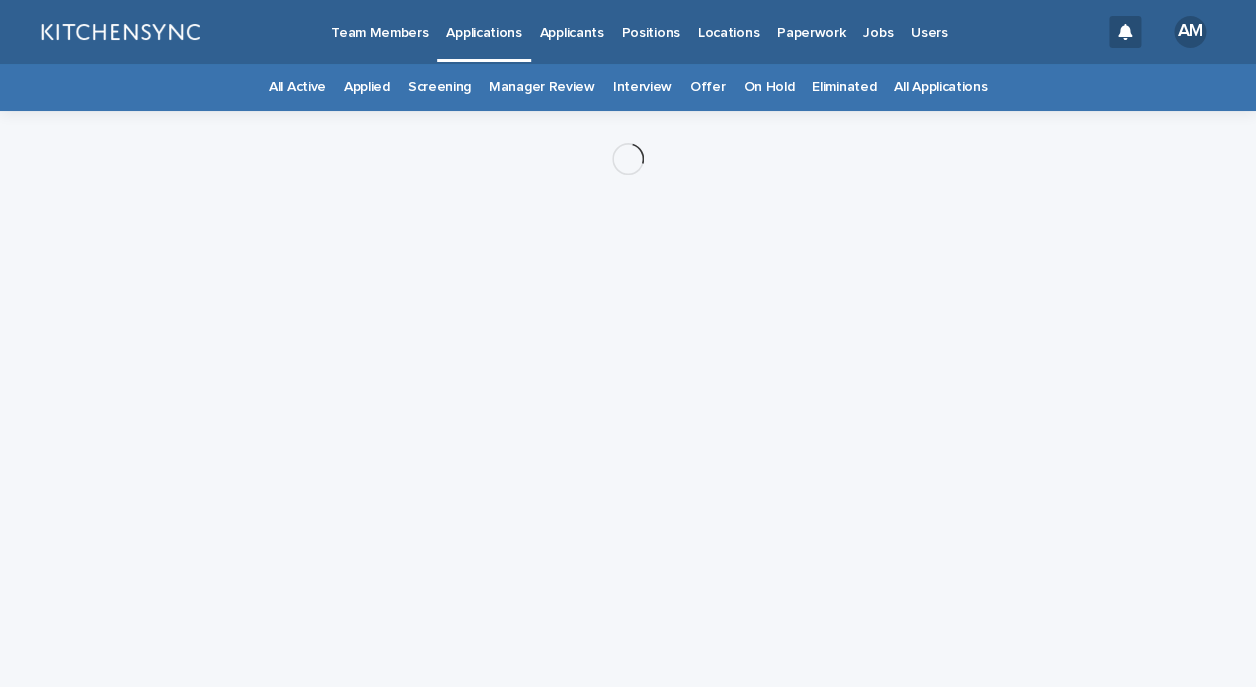 scroll, scrollTop: 0, scrollLeft: 0, axis: both 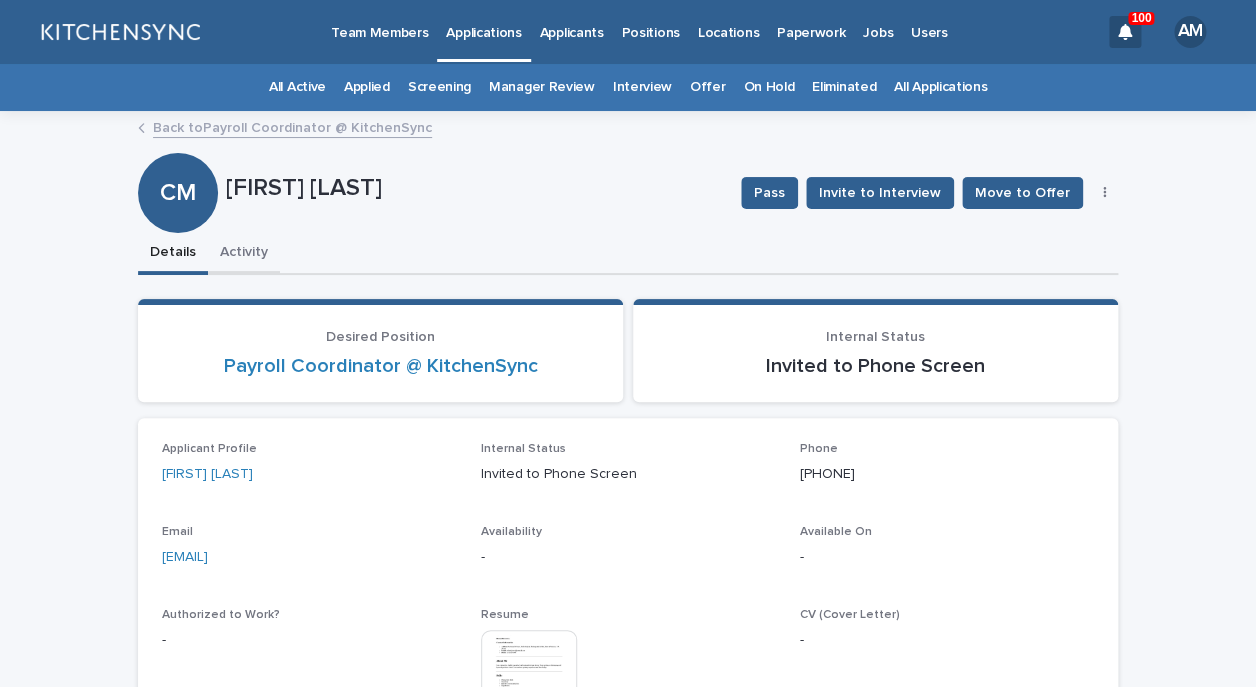 click on "Activity" at bounding box center [244, 254] 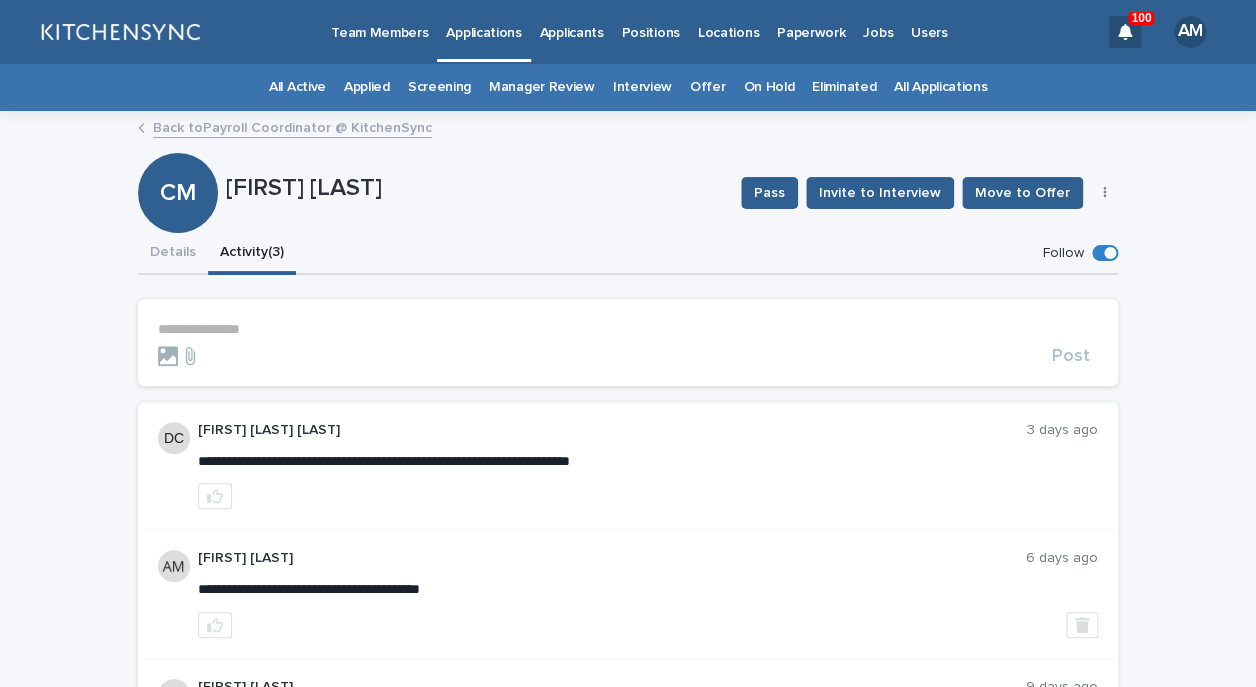 click on "**********" at bounding box center [628, 329] 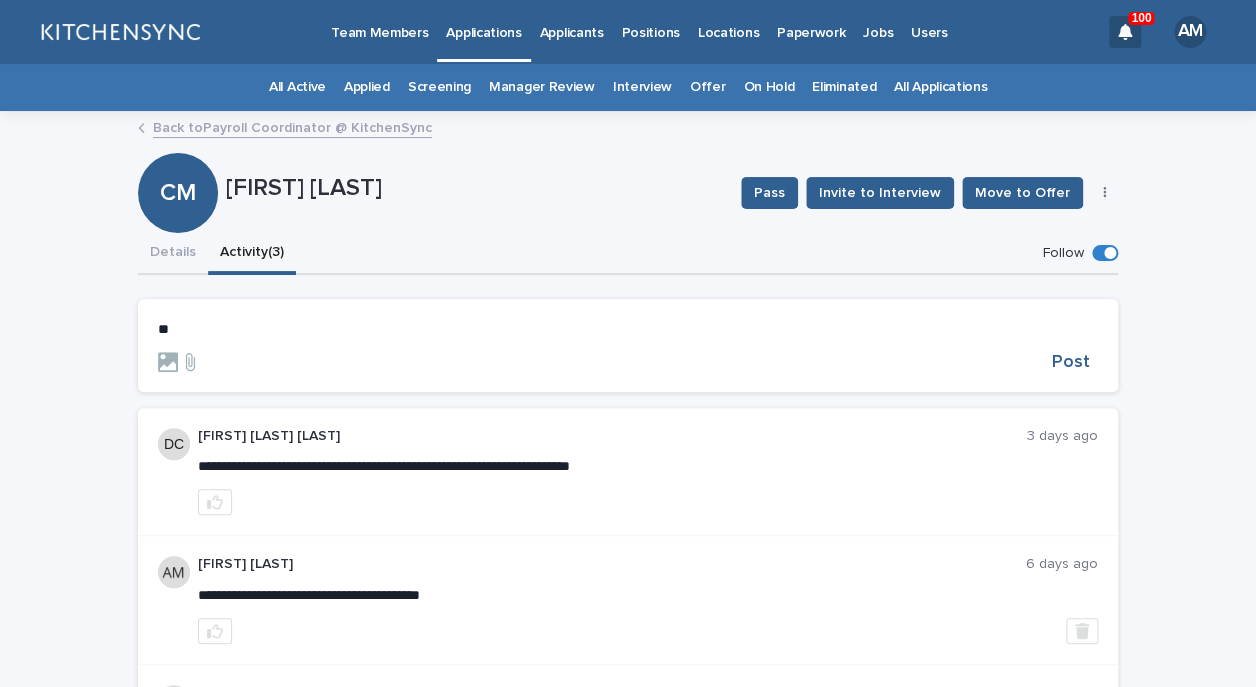 type 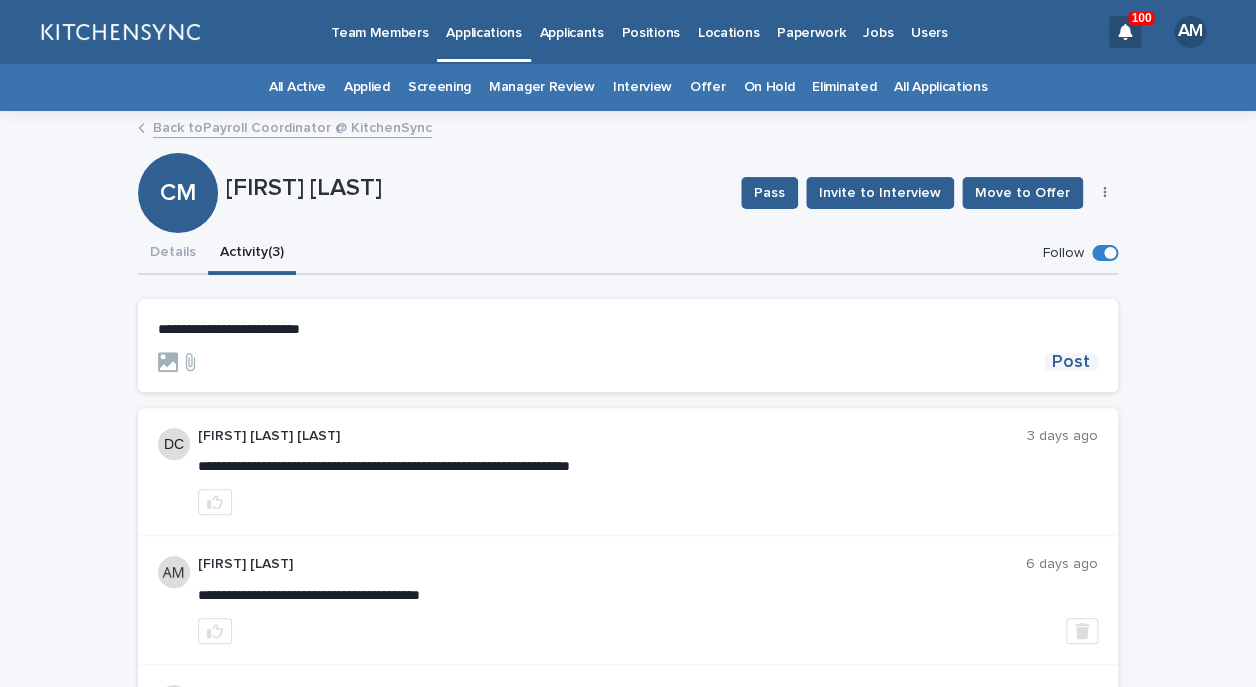 click on "Post" at bounding box center (1071, 362) 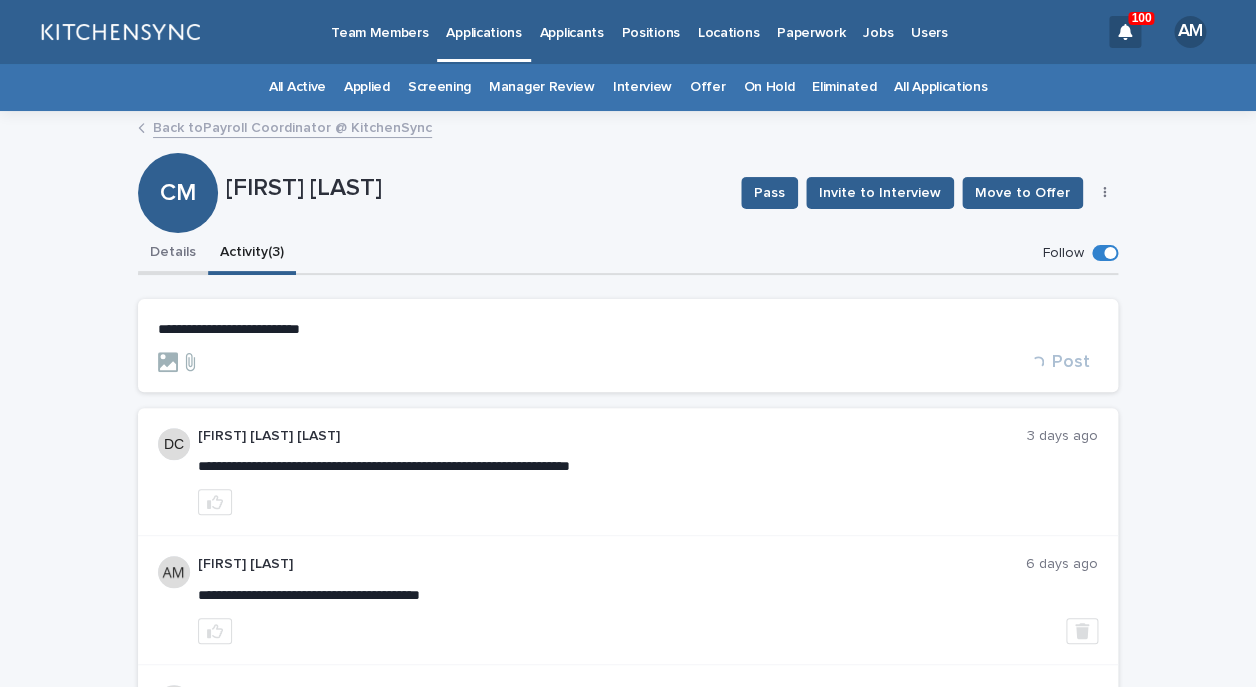 click on "Details" at bounding box center (173, 254) 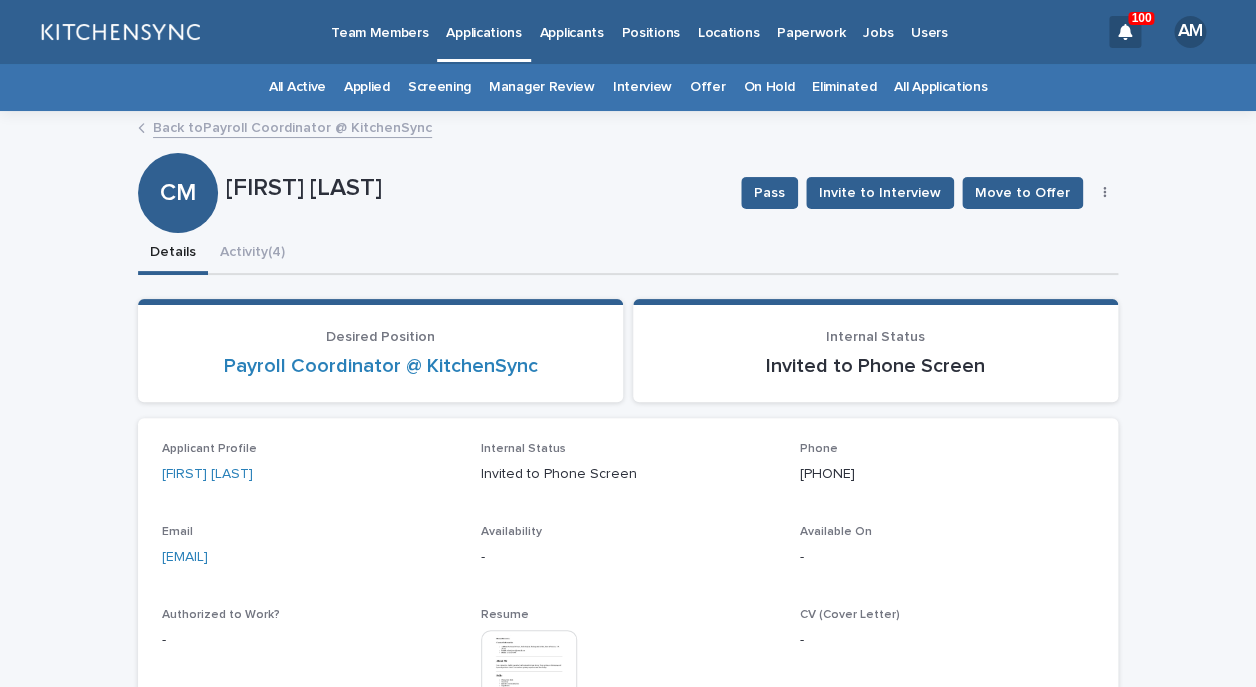 click 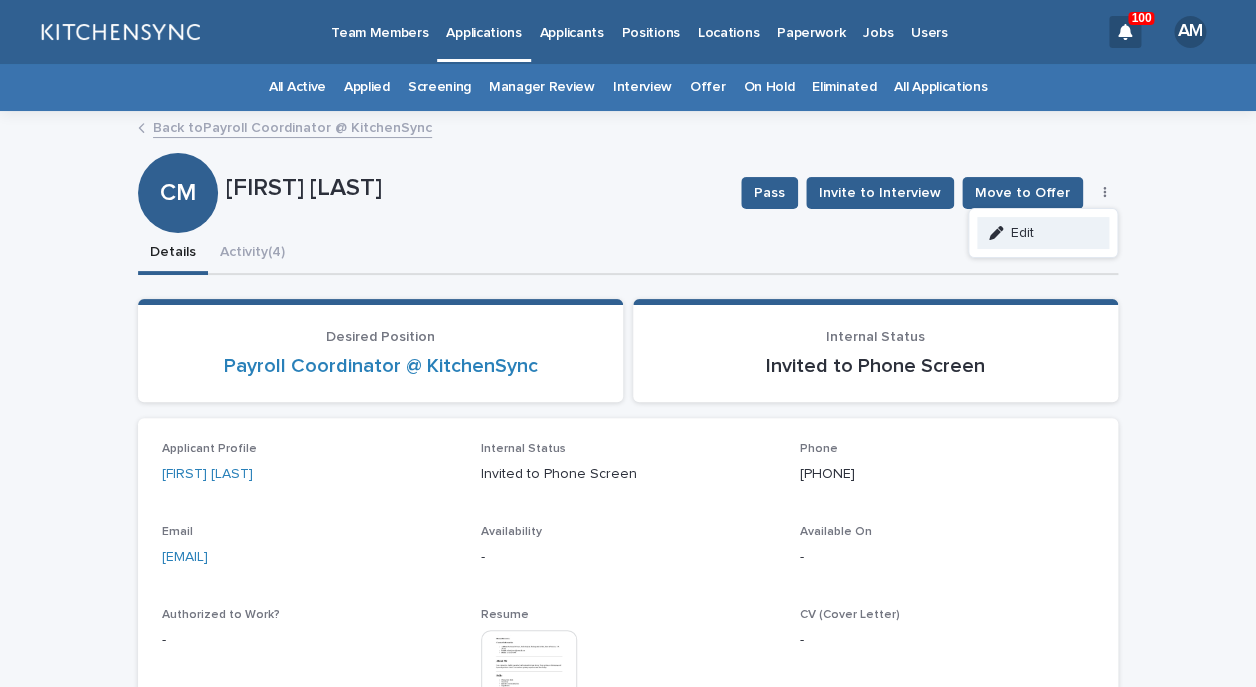 click on "Edit" at bounding box center [1043, 233] 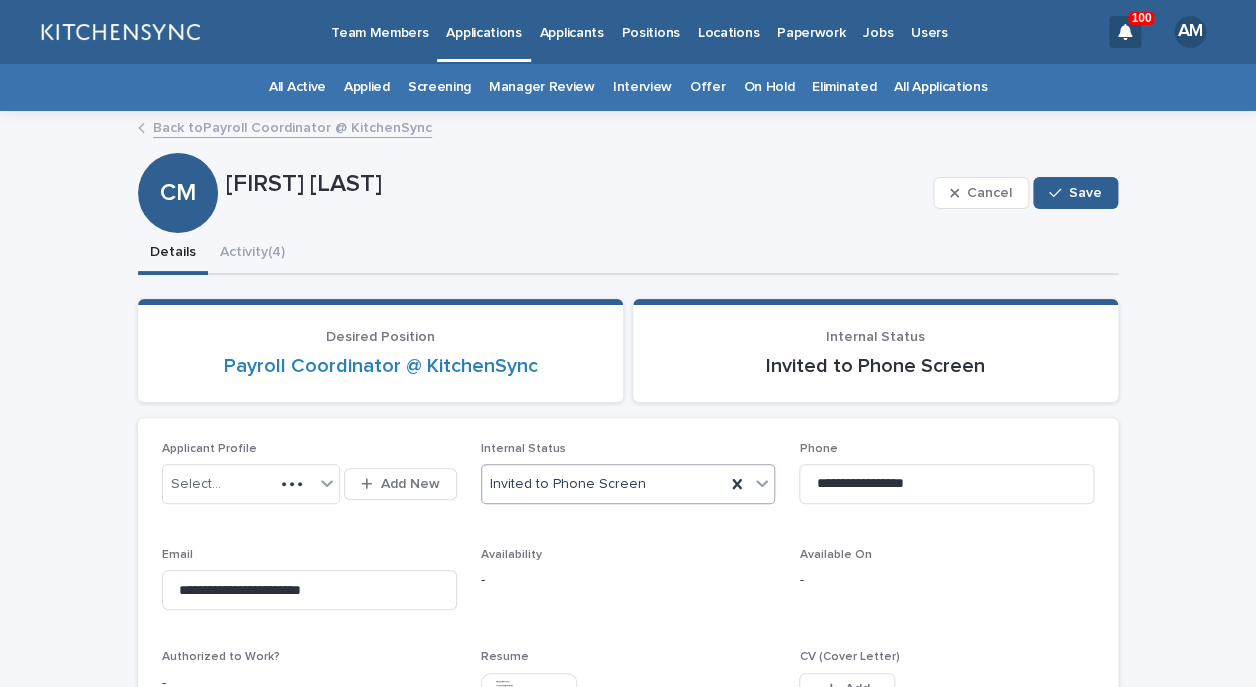 click on "Invited to Phone Screen" at bounding box center (604, 484) 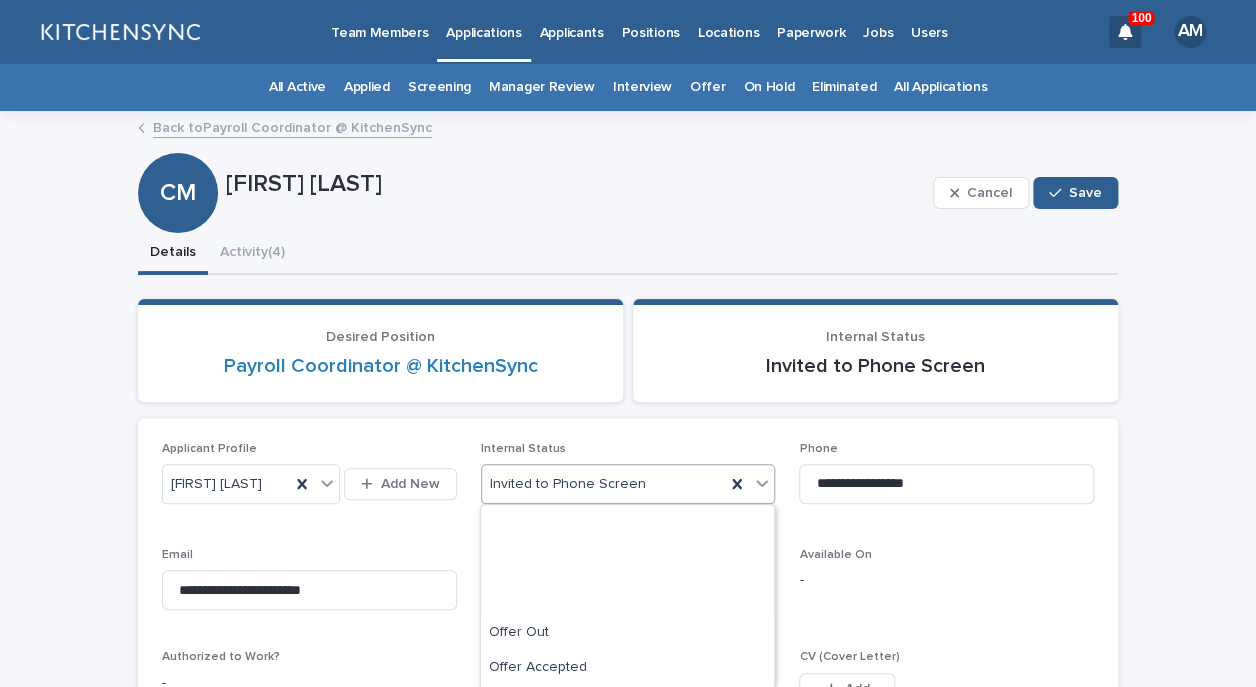 scroll, scrollTop: 412, scrollLeft: 0, axis: vertical 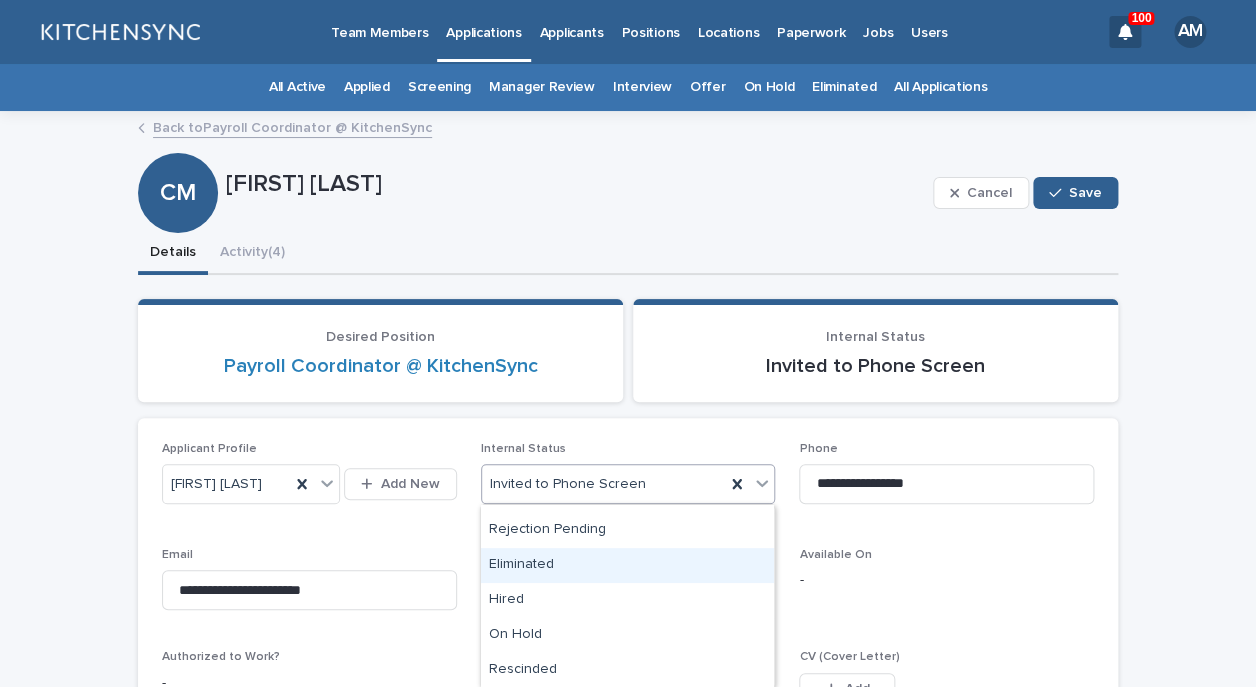 click on "Eliminated" at bounding box center [627, 565] 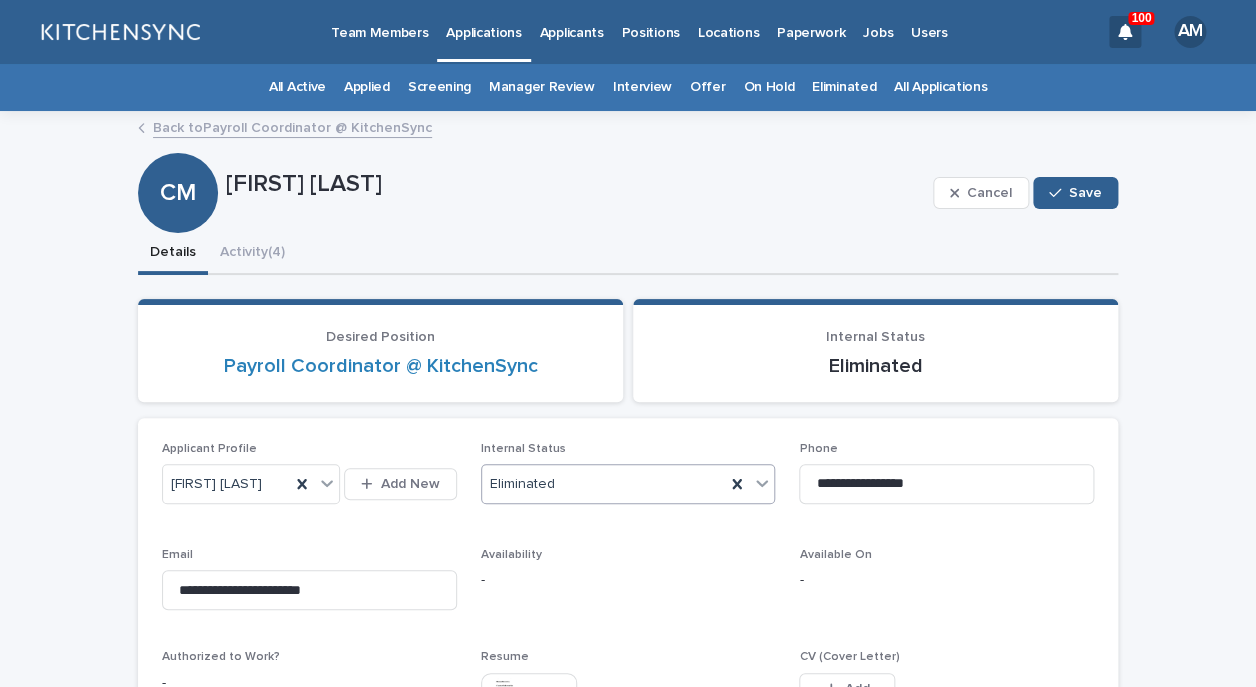 scroll, scrollTop: 598, scrollLeft: 0, axis: vertical 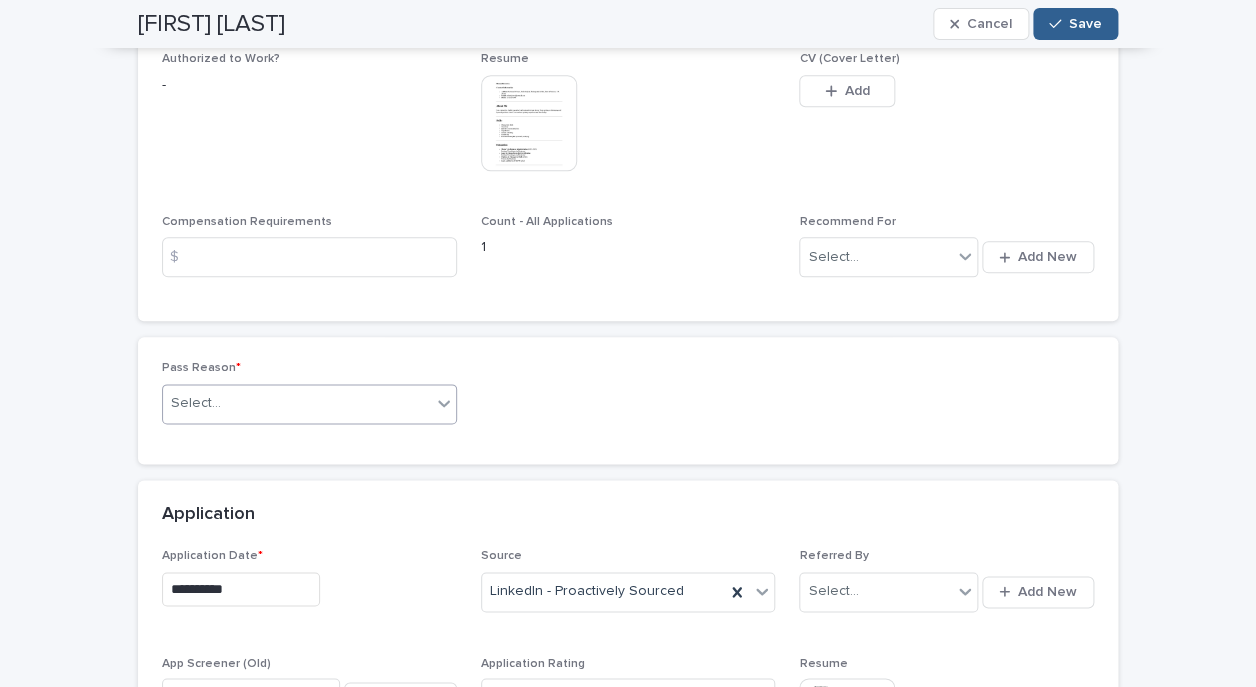click on "Select..." at bounding box center (297, 403) 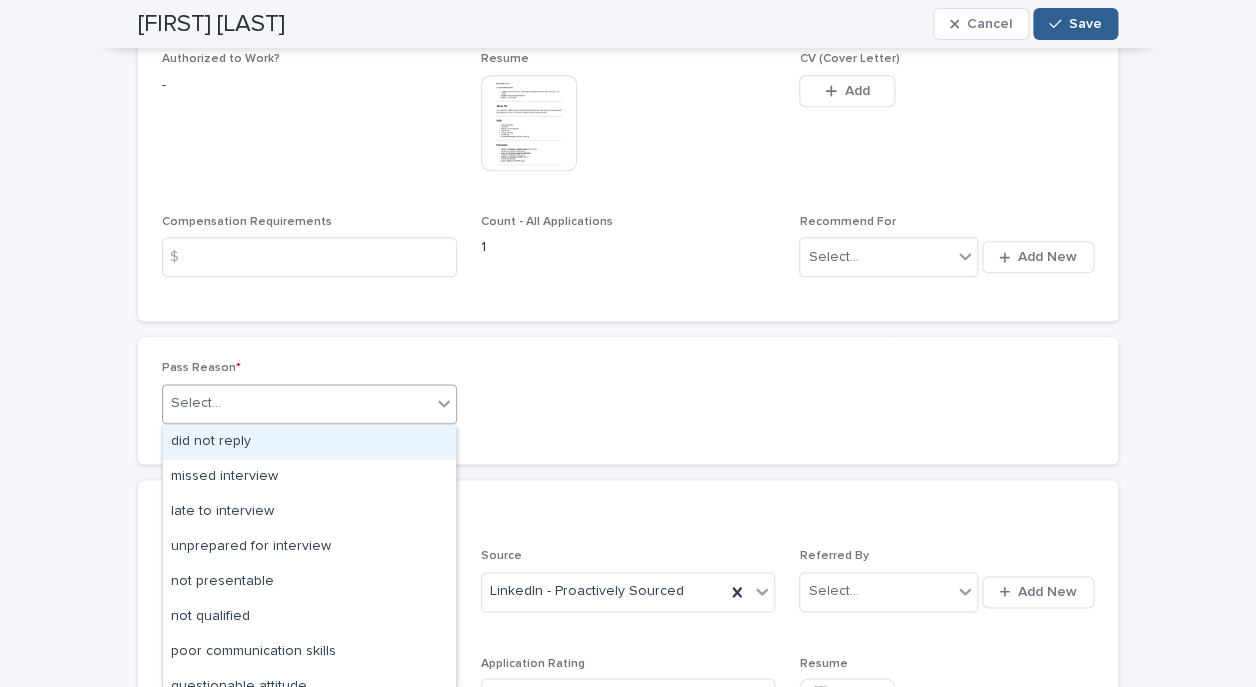 click on "did not reply" at bounding box center (309, 442) 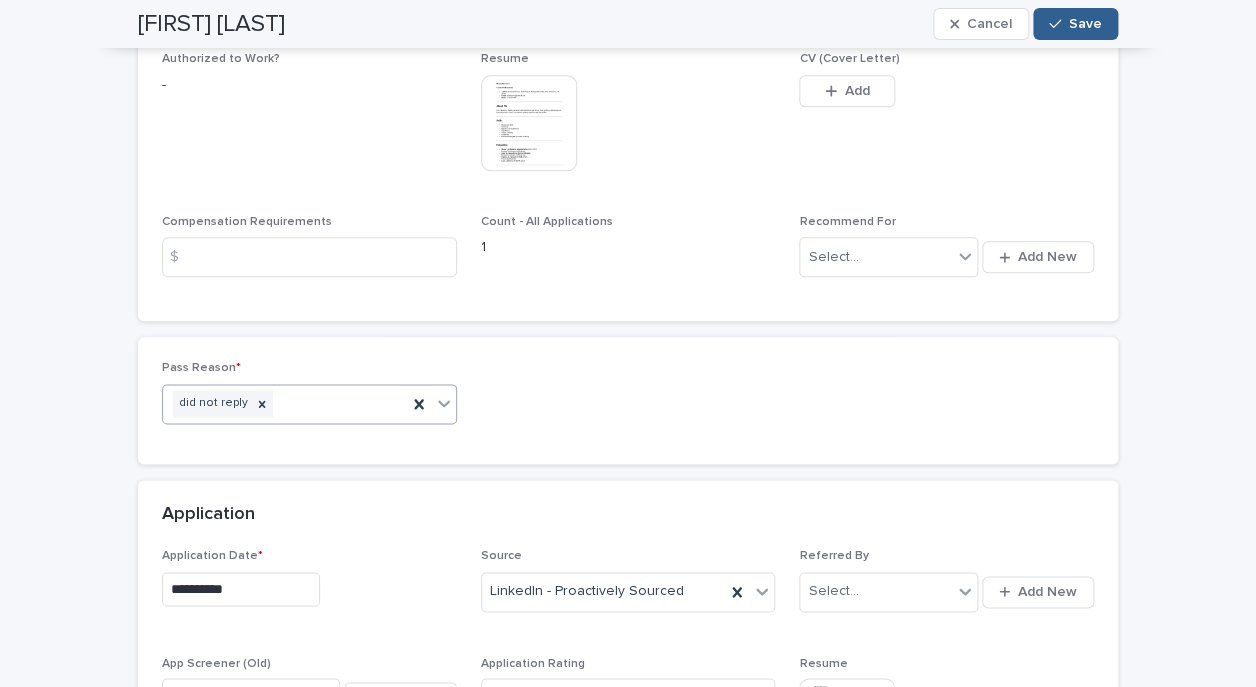 click on "did not reply" at bounding box center [285, 403] 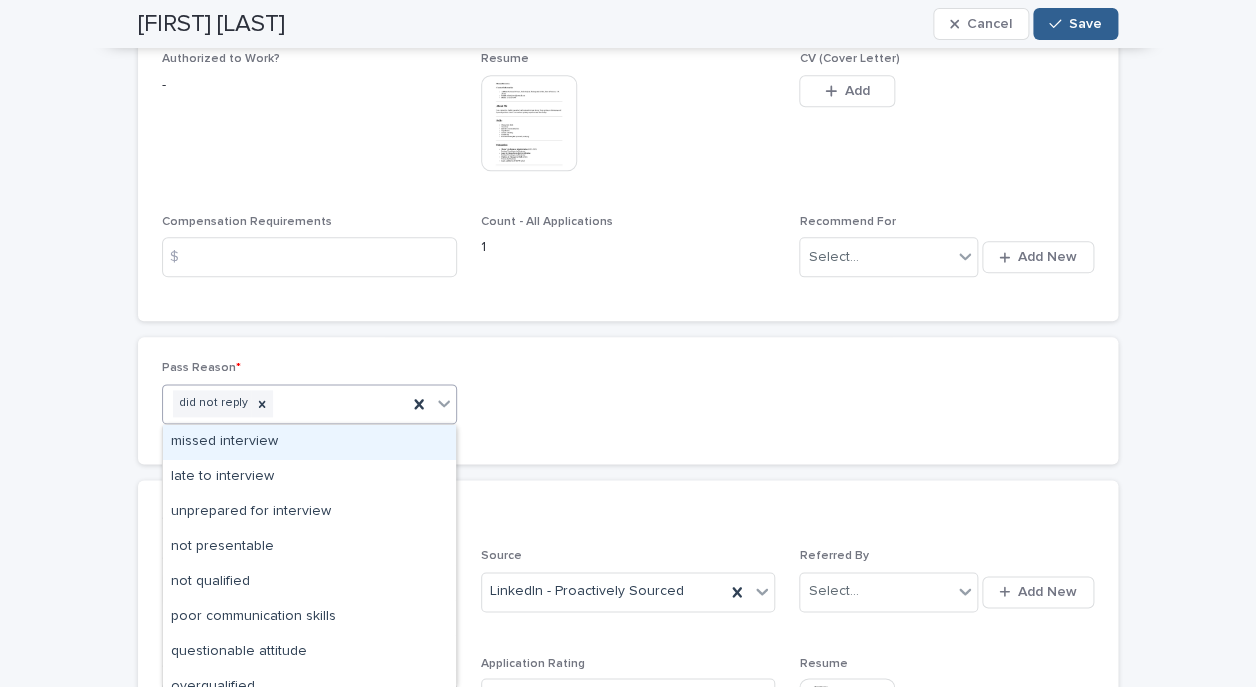 click on "missed interview" at bounding box center [309, 442] 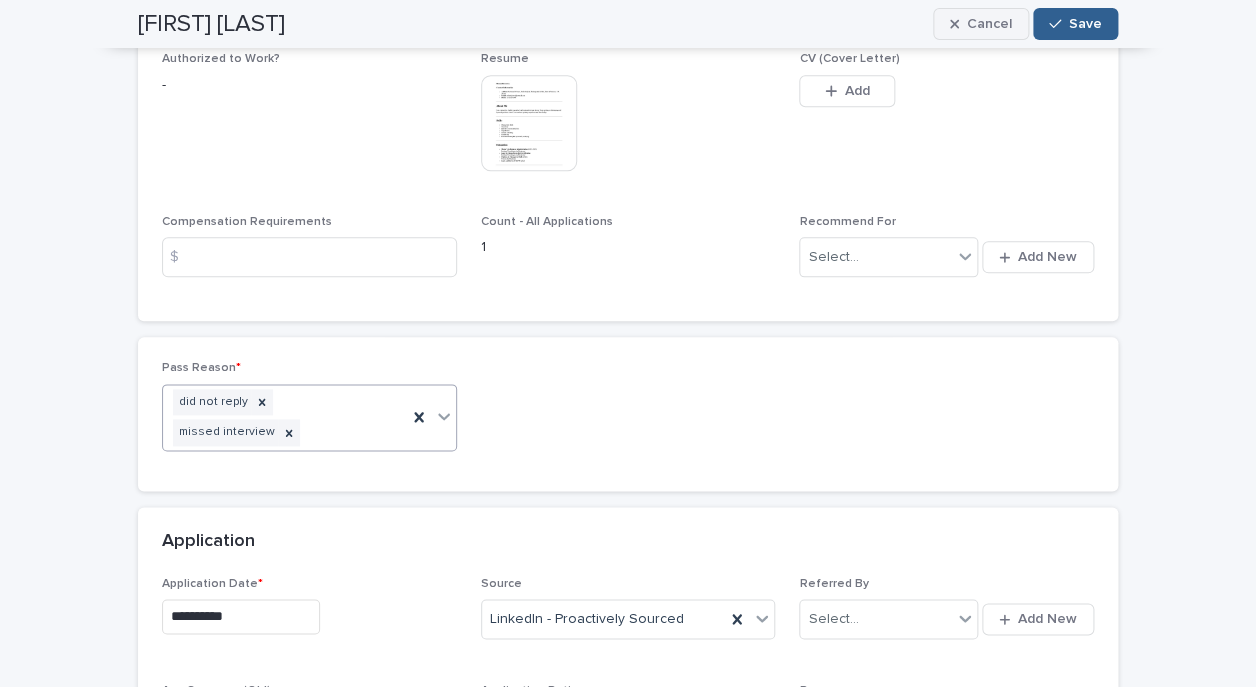 scroll, scrollTop: 610, scrollLeft: 0, axis: vertical 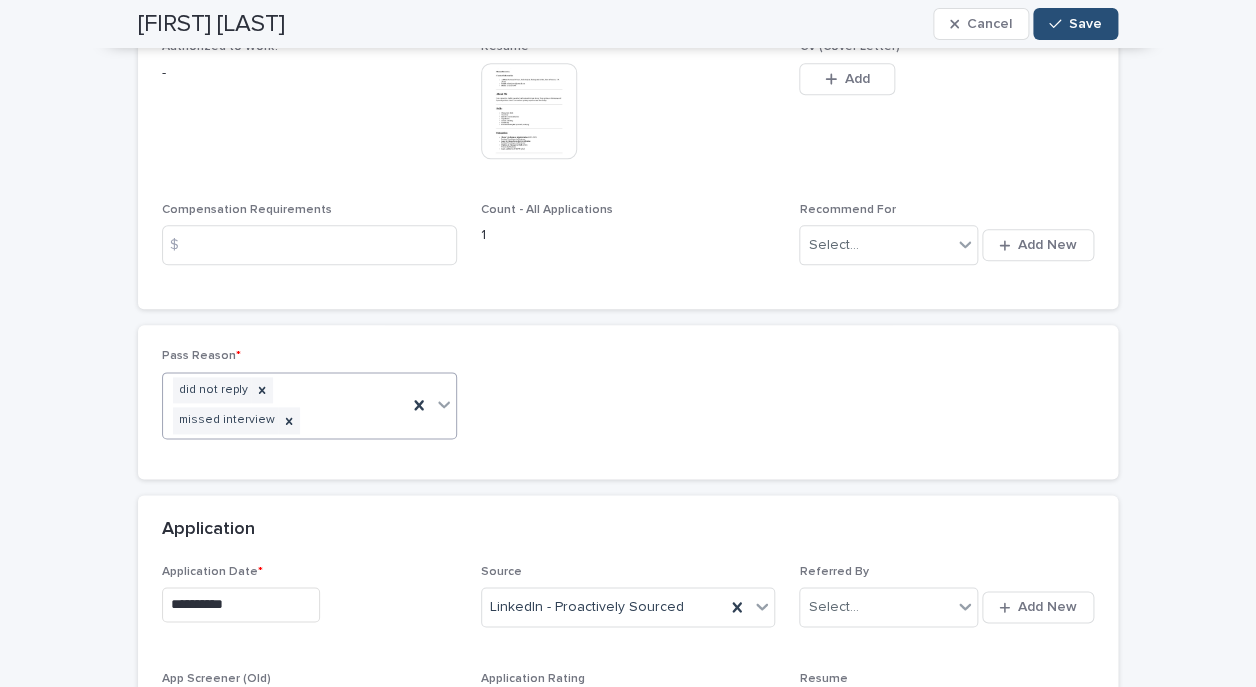 click on "Save" at bounding box center (1085, 24) 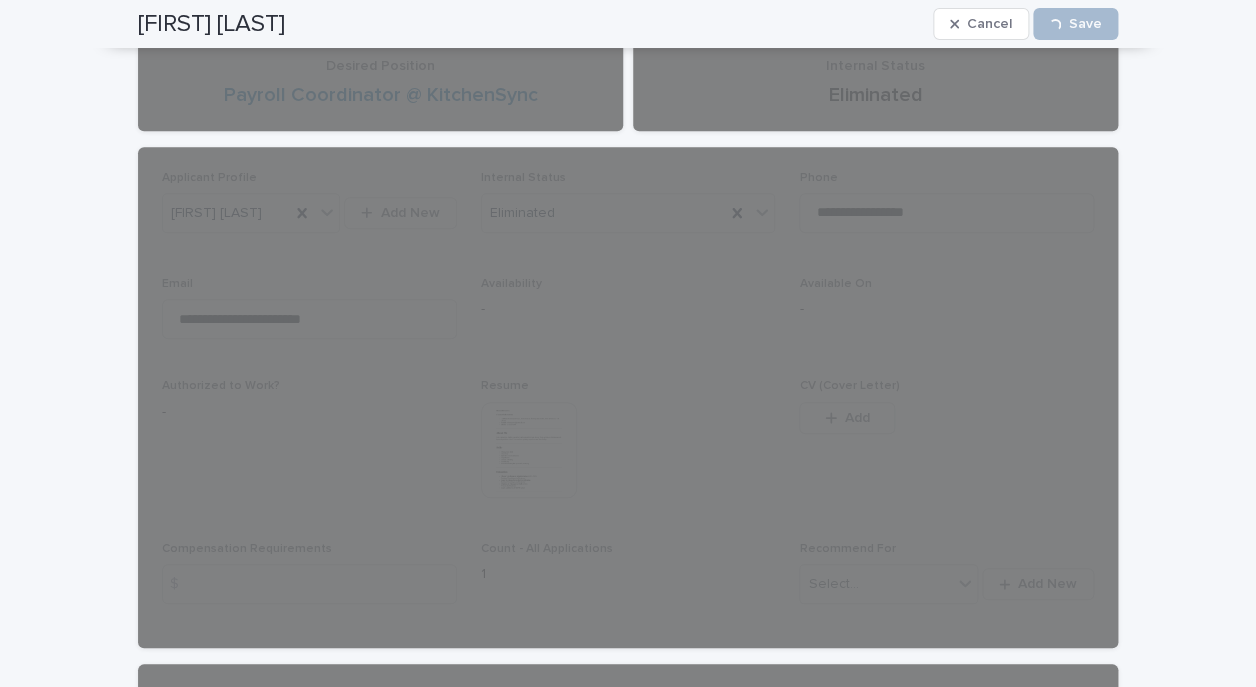 scroll, scrollTop: 0, scrollLeft: 0, axis: both 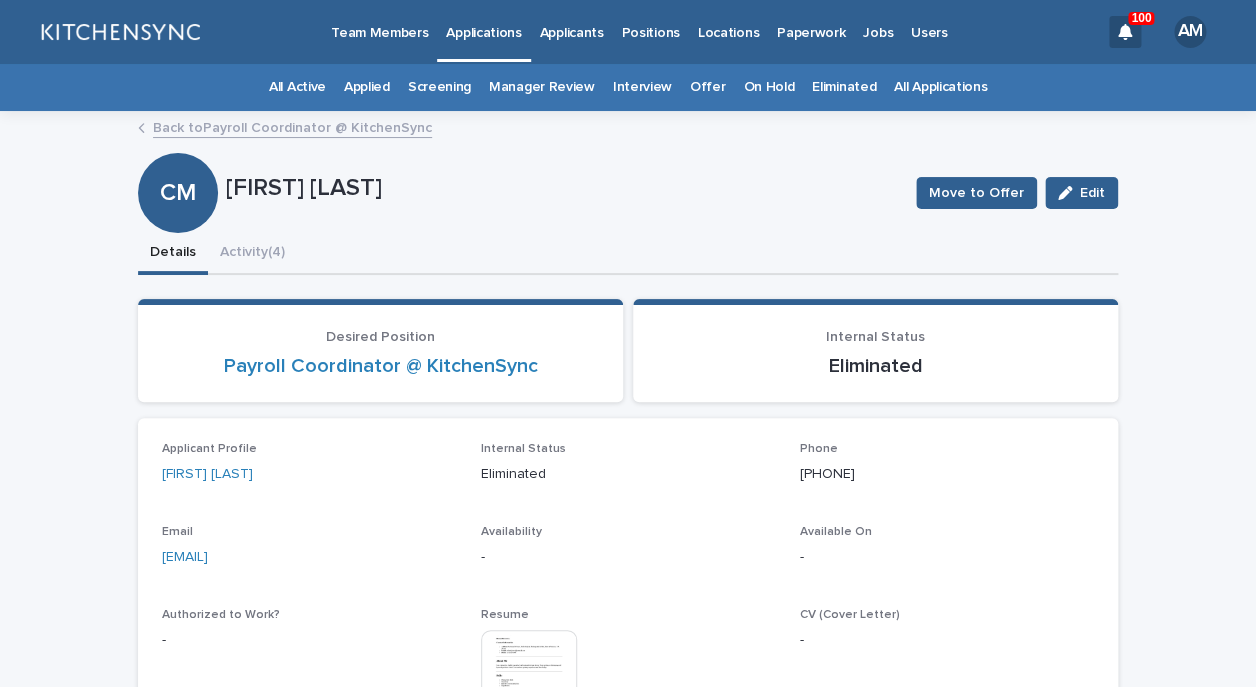 click on "Back to  Payroll Coordinator @ KitchenSync" at bounding box center [292, 126] 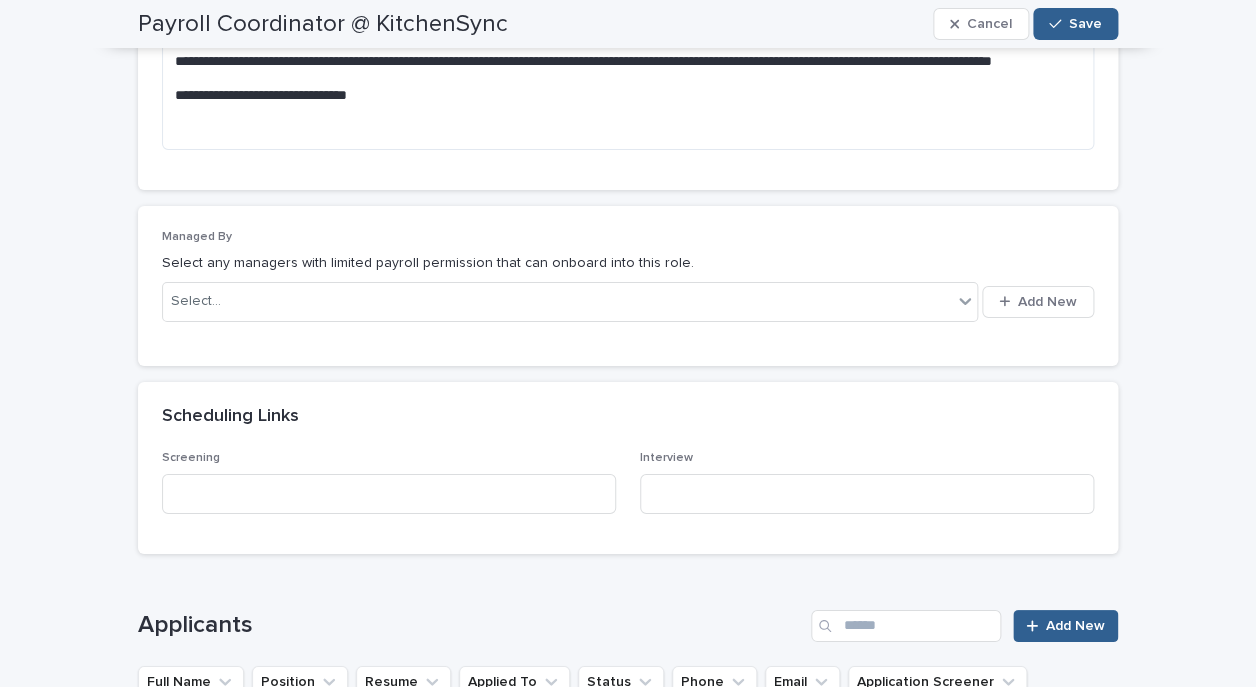 scroll, scrollTop: 2451, scrollLeft: 0, axis: vertical 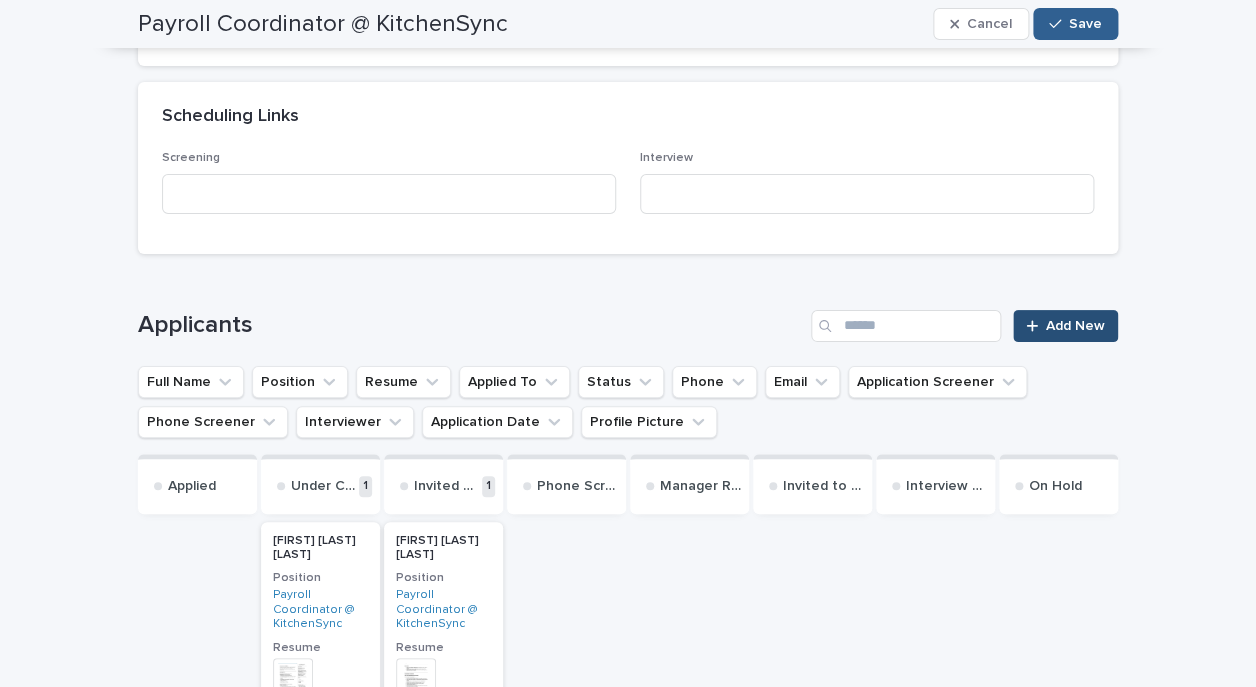 click on "Add New" at bounding box center (1065, 326) 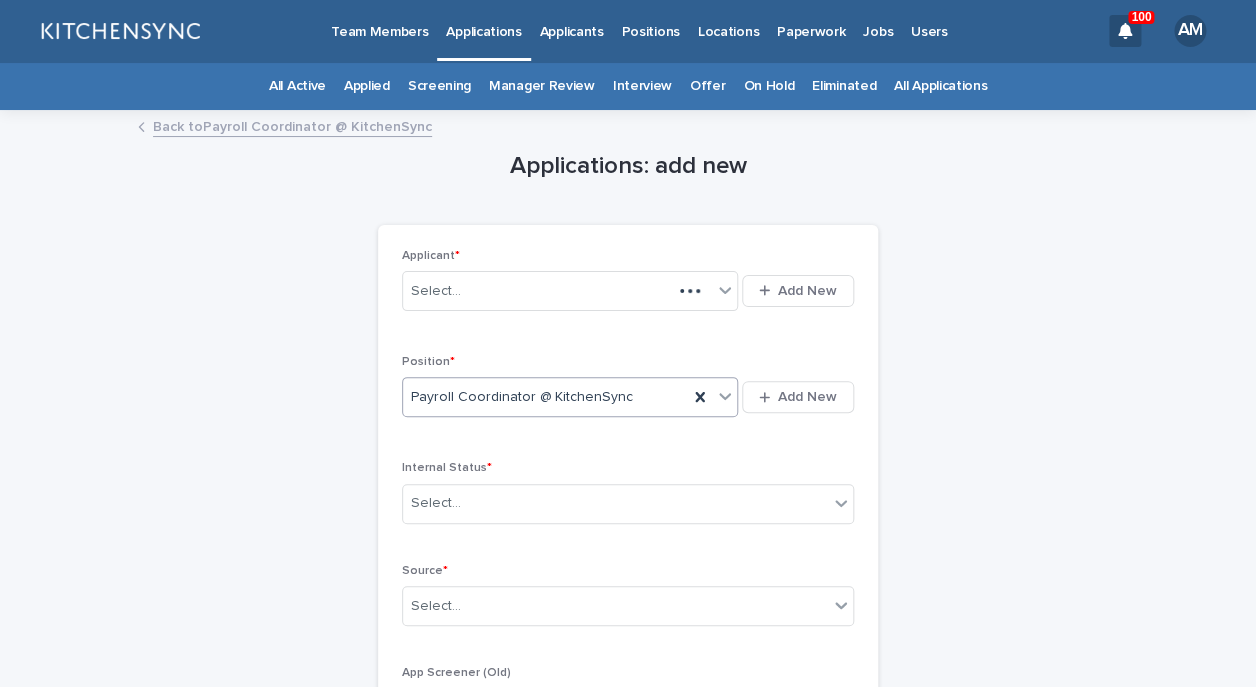 scroll, scrollTop: 0, scrollLeft: 0, axis: both 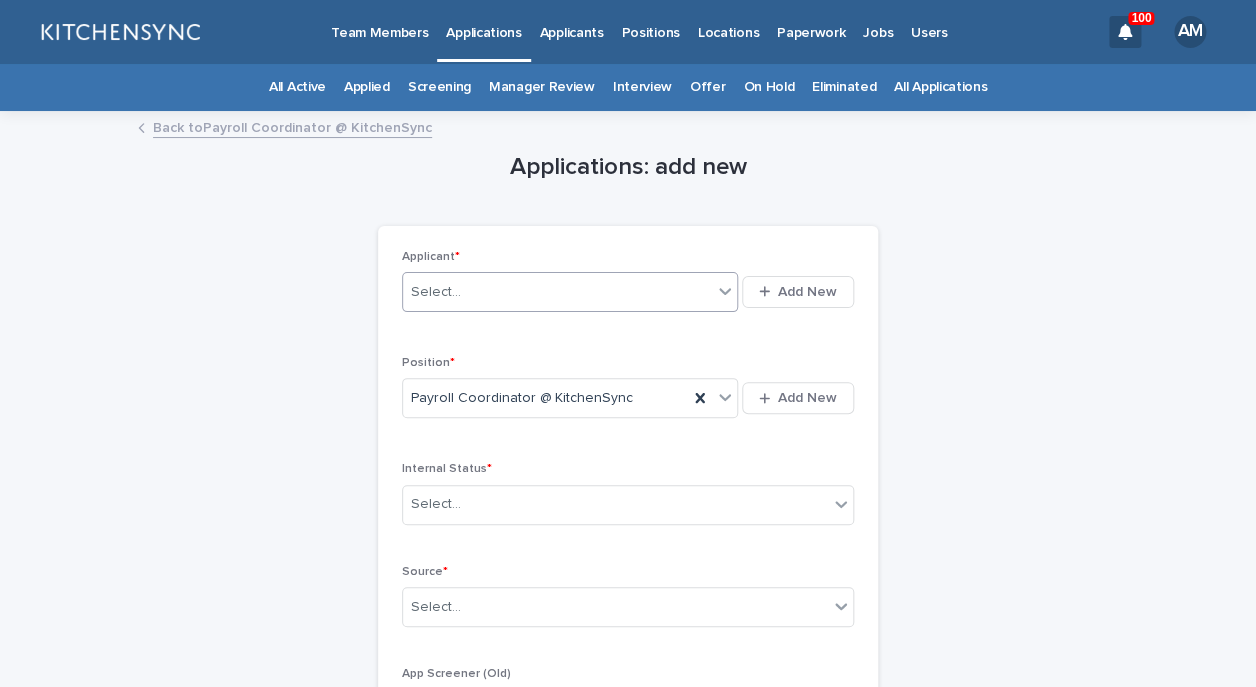 click on "Select..." at bounding box center (557, 292) 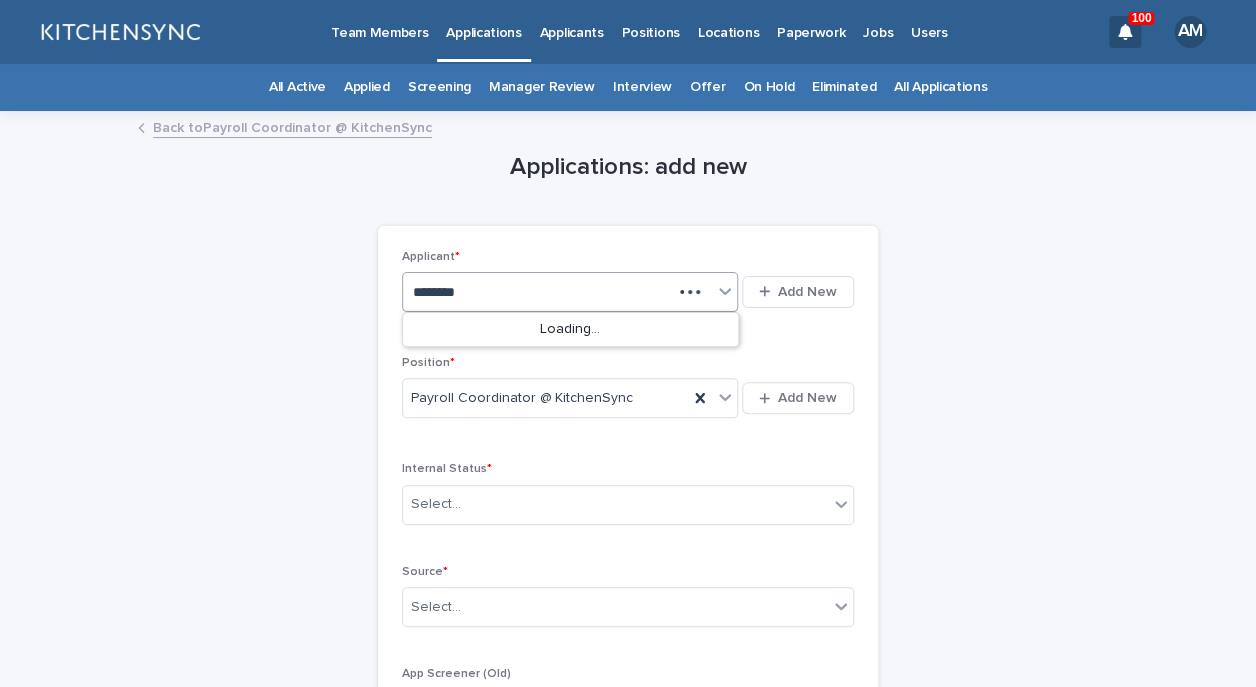 type on "*********" 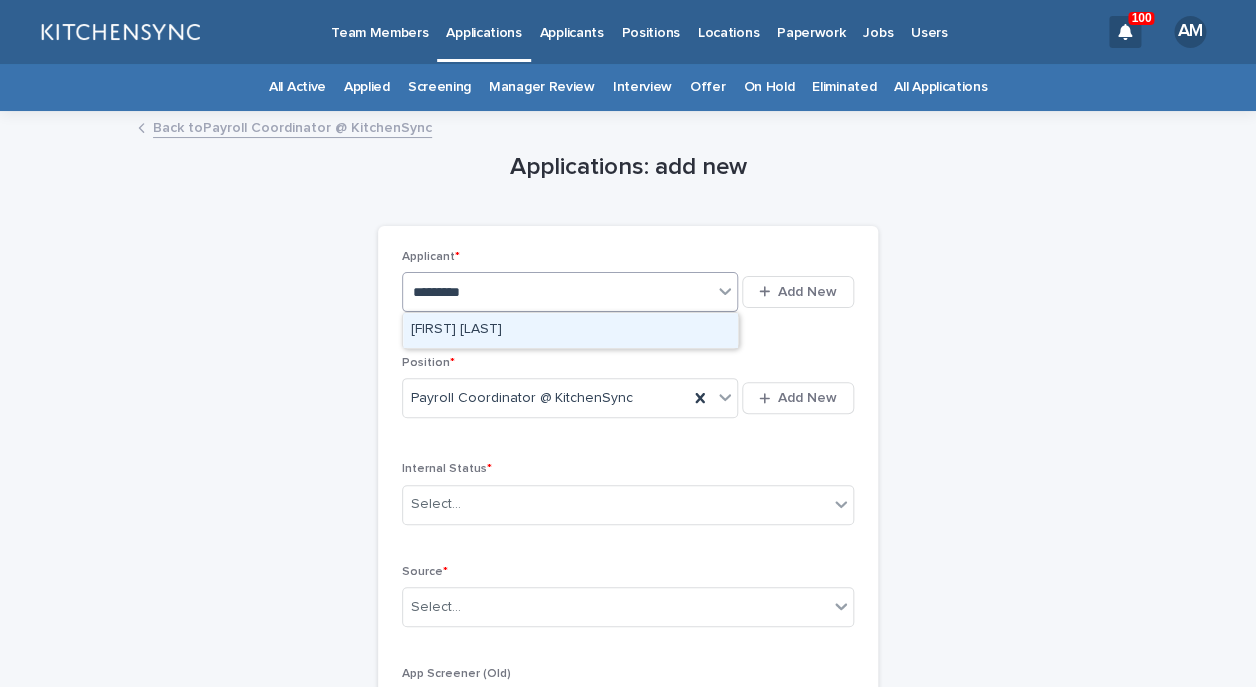 click on "[FIRST] [LAST]" at bounding box center (570, 330) 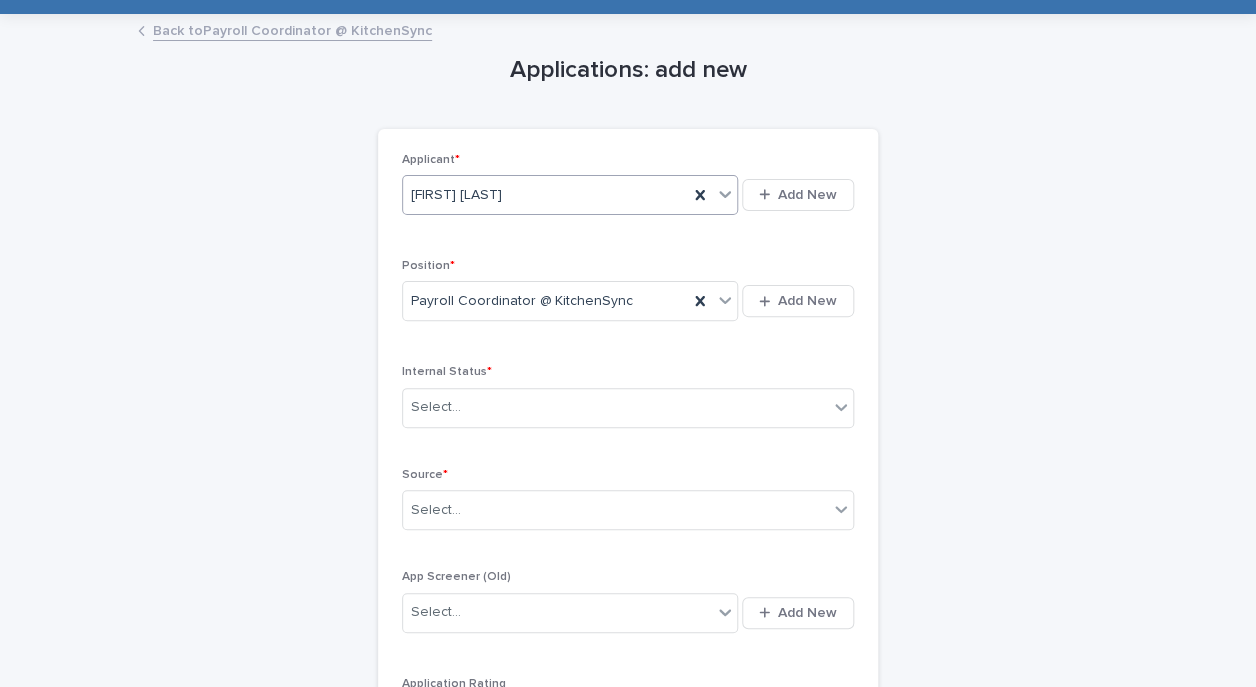 scroll, scrollTop: 99, scrollLeft: 0, axis: vertical 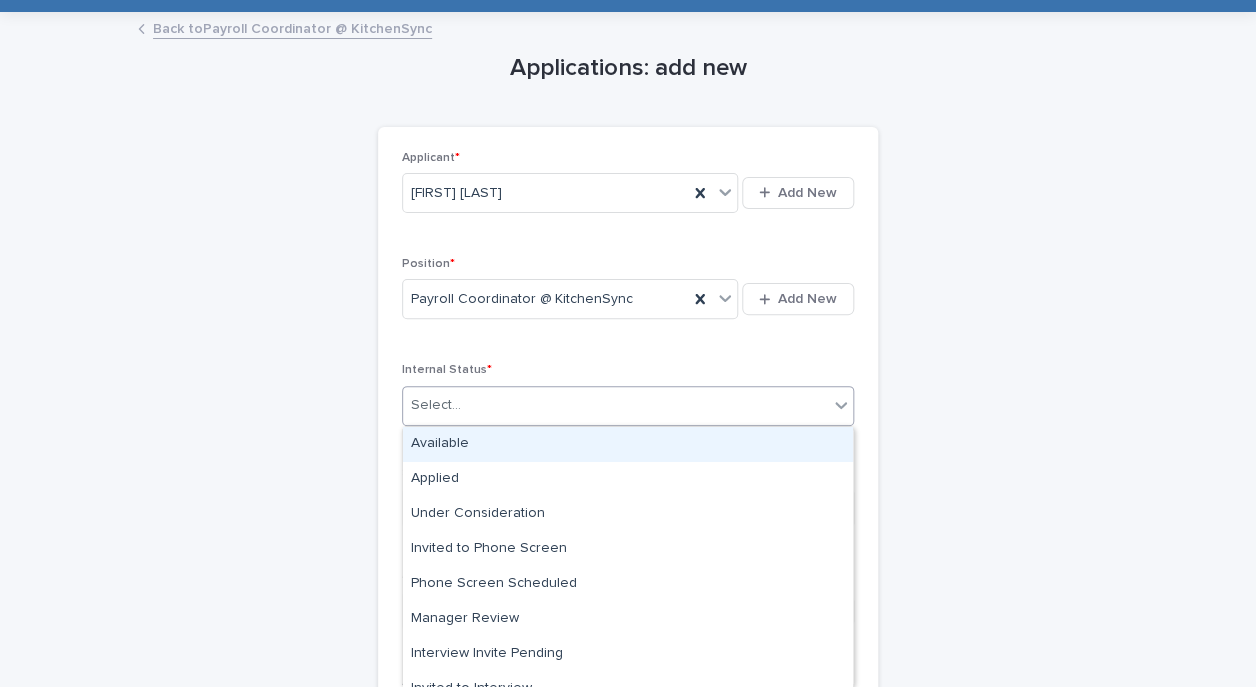 click on "Select..." at bounding box center (615, 405) 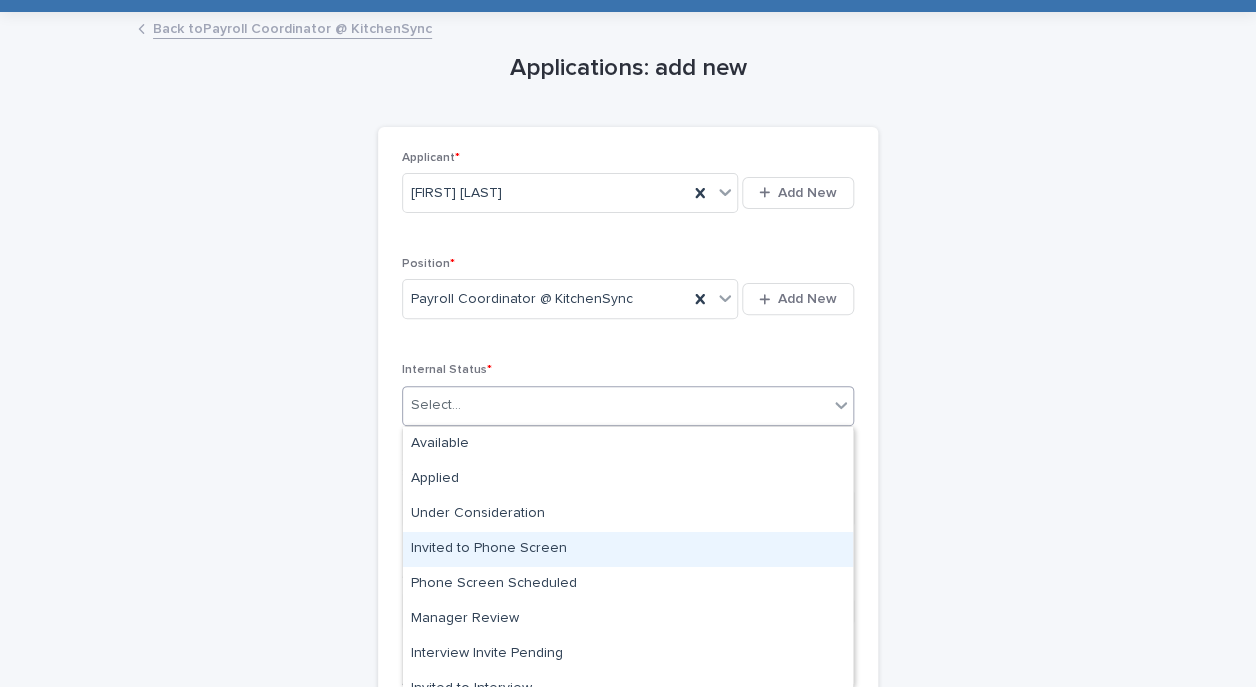 click on "Invited to Phone Screen" at bounding box center [628, 549] 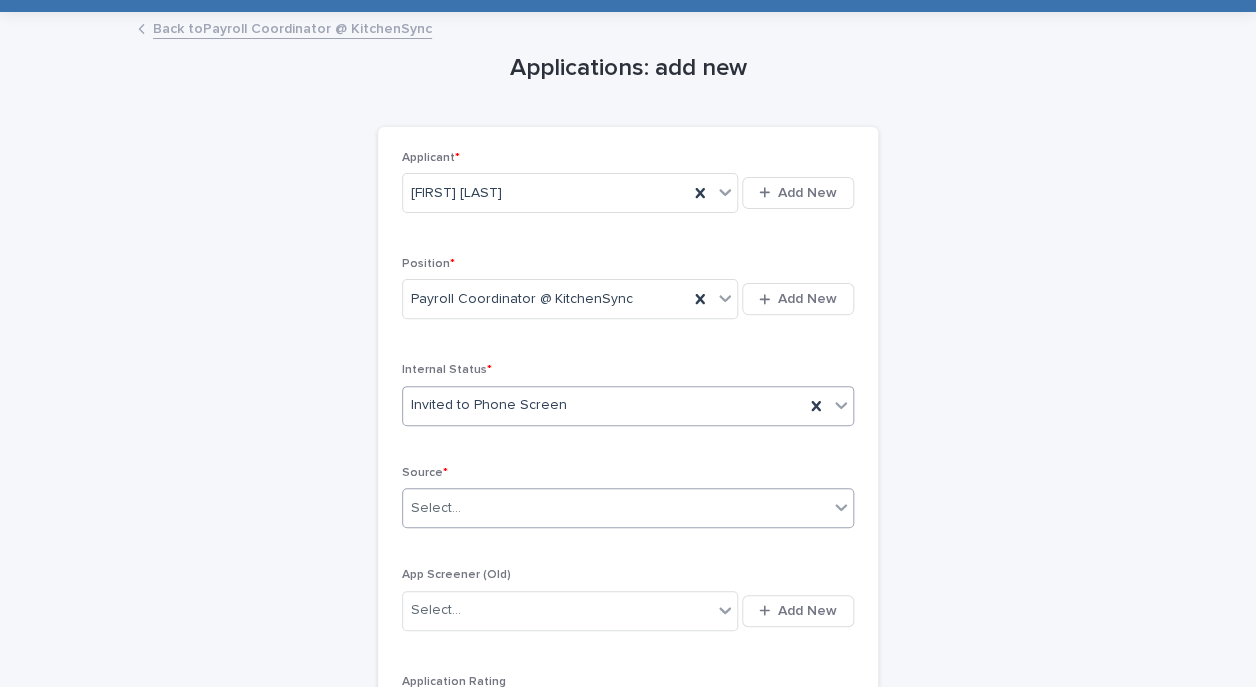 click on "Select..." at bounding box center [615, 508] 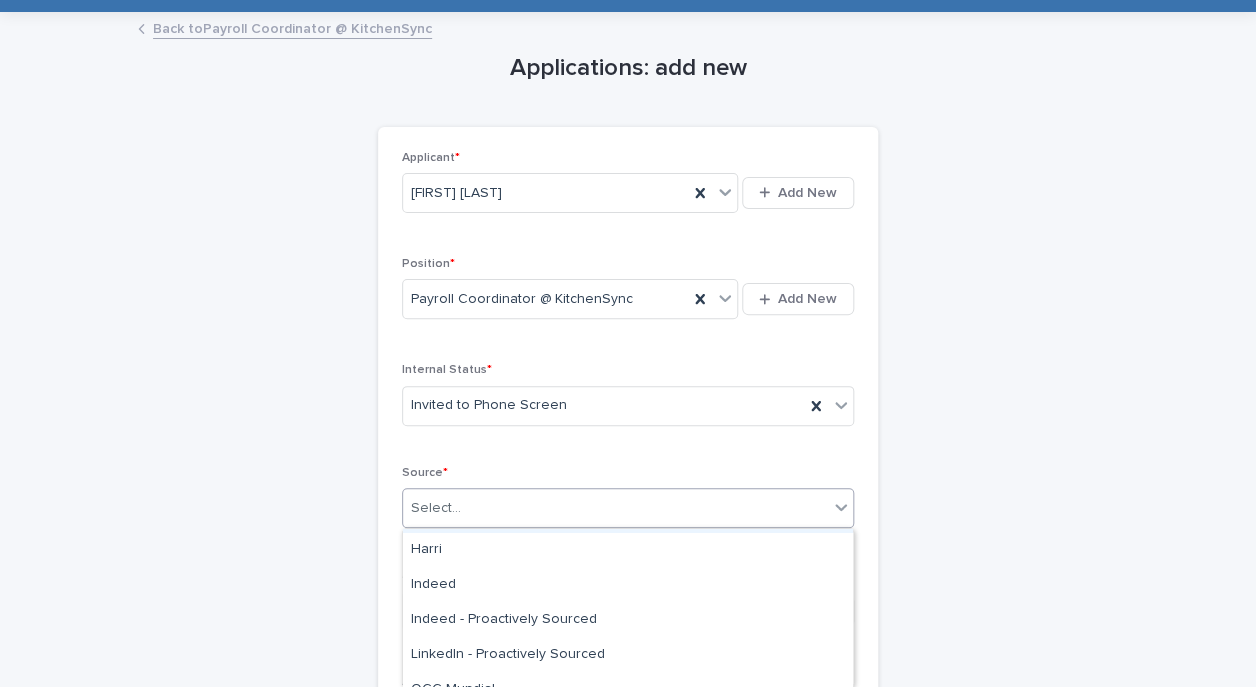 scroll, scrollTop: 105, scrollLeft: 0, axis: vertical 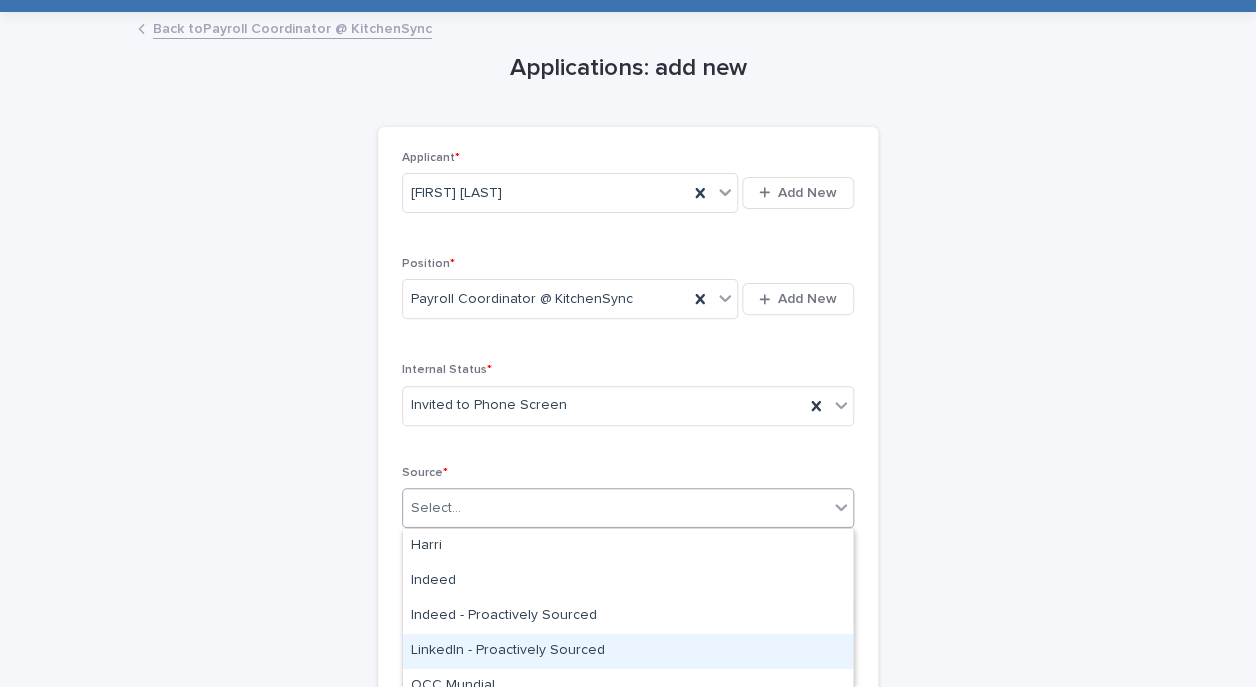 click on "LinkedIn - Proactively Sourced" at bounding box center [628, 651] 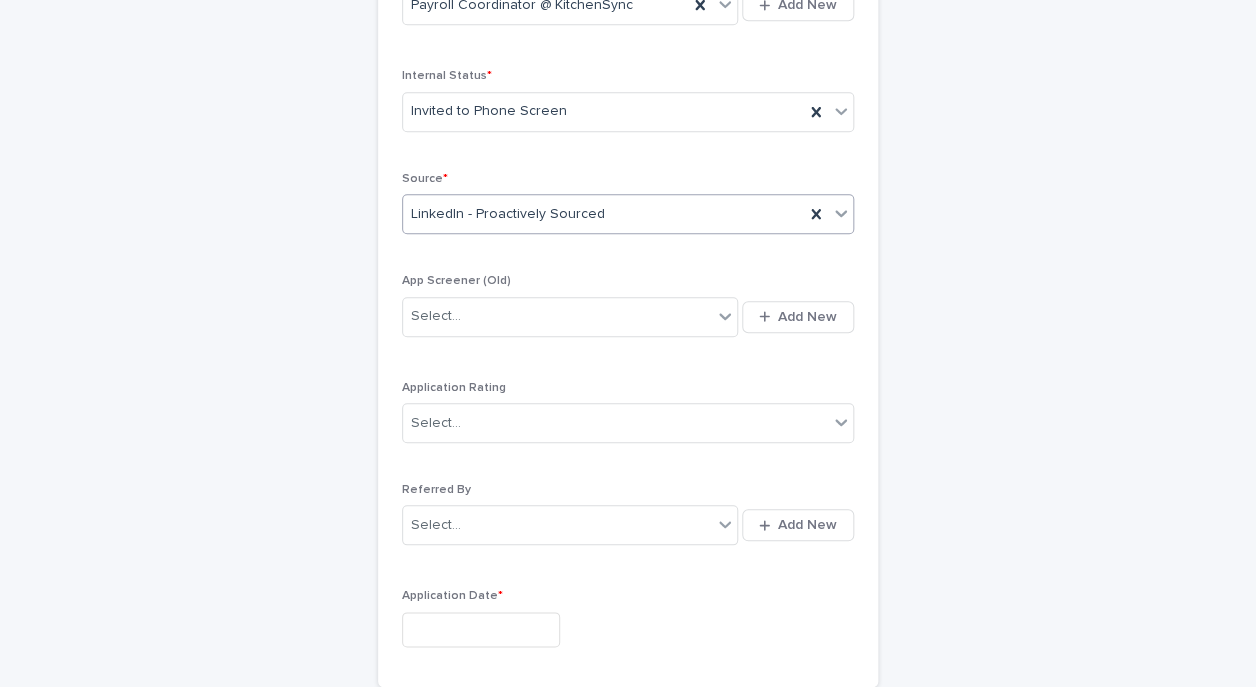 scroll, scrollTop: 541, scrollLeft: 0, axis: vertical 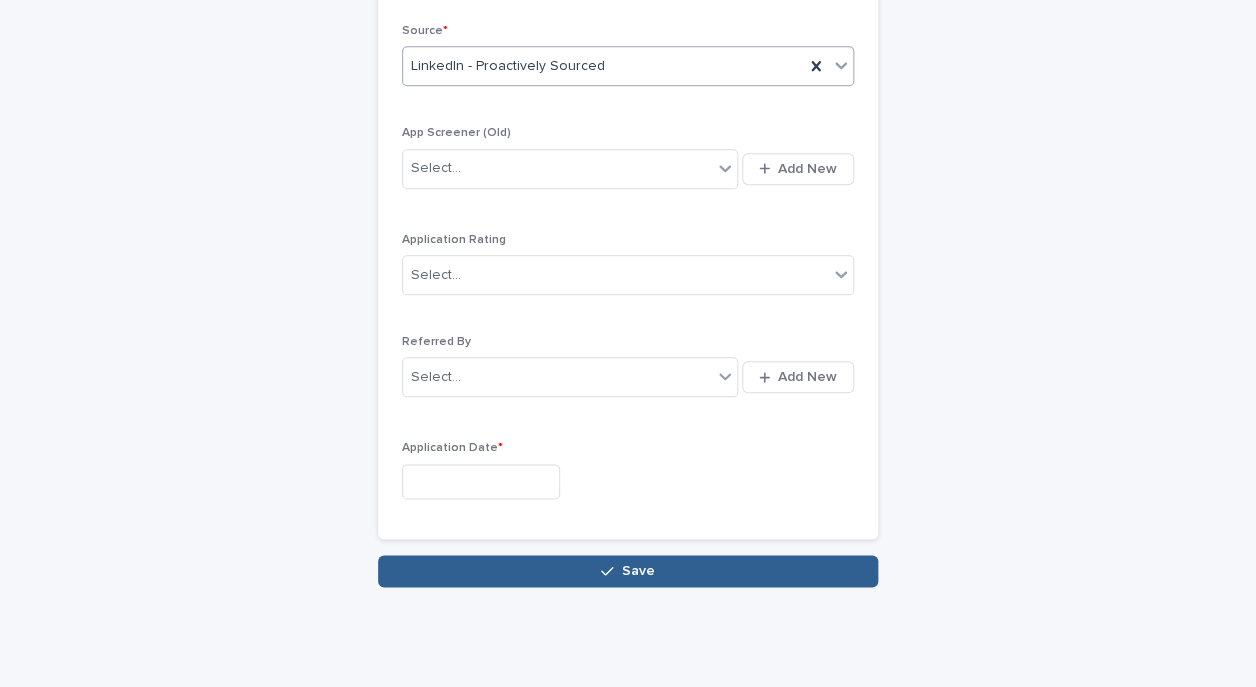 click at bounding box center (481, 481) 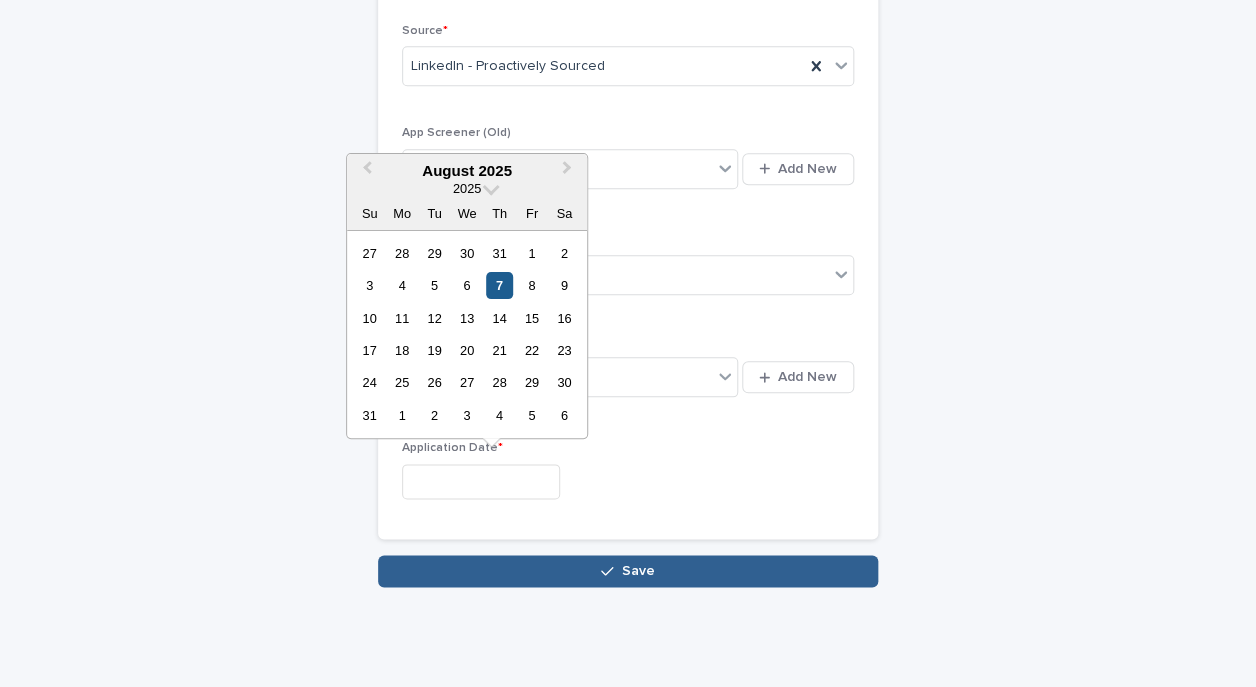 click on "7" at bounding box center [499, 285] 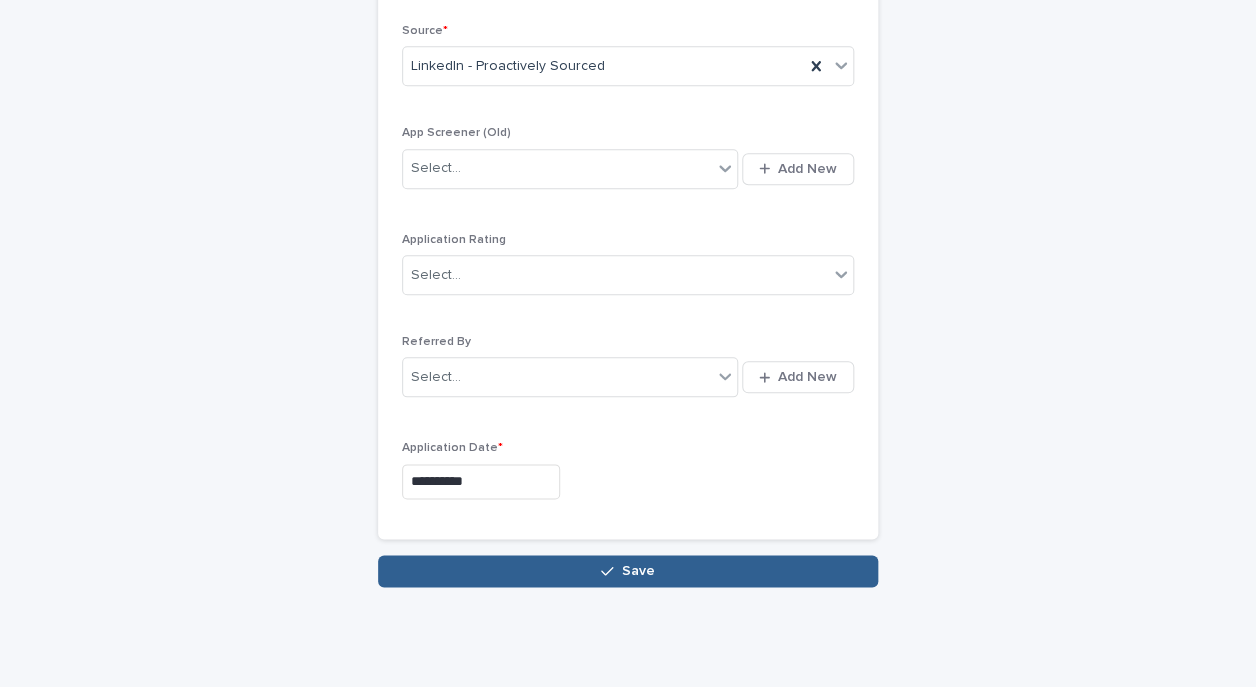 type on "**********" 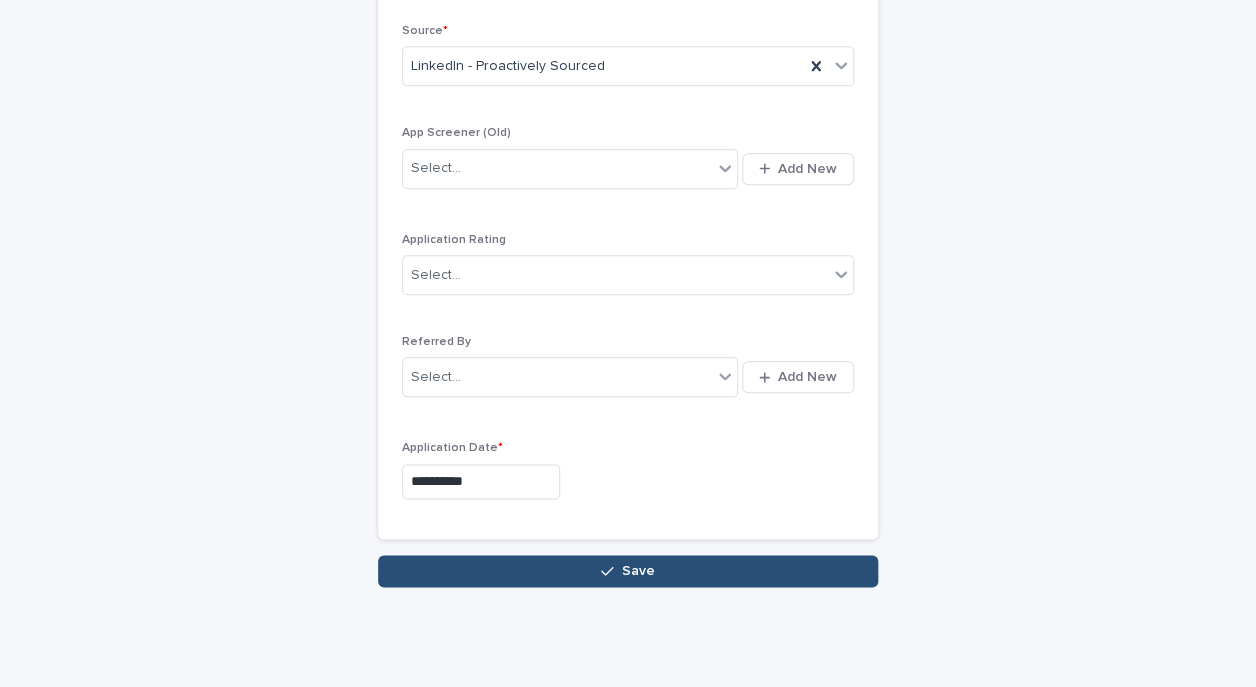 click on "Save" at bounding box center [628, 571] 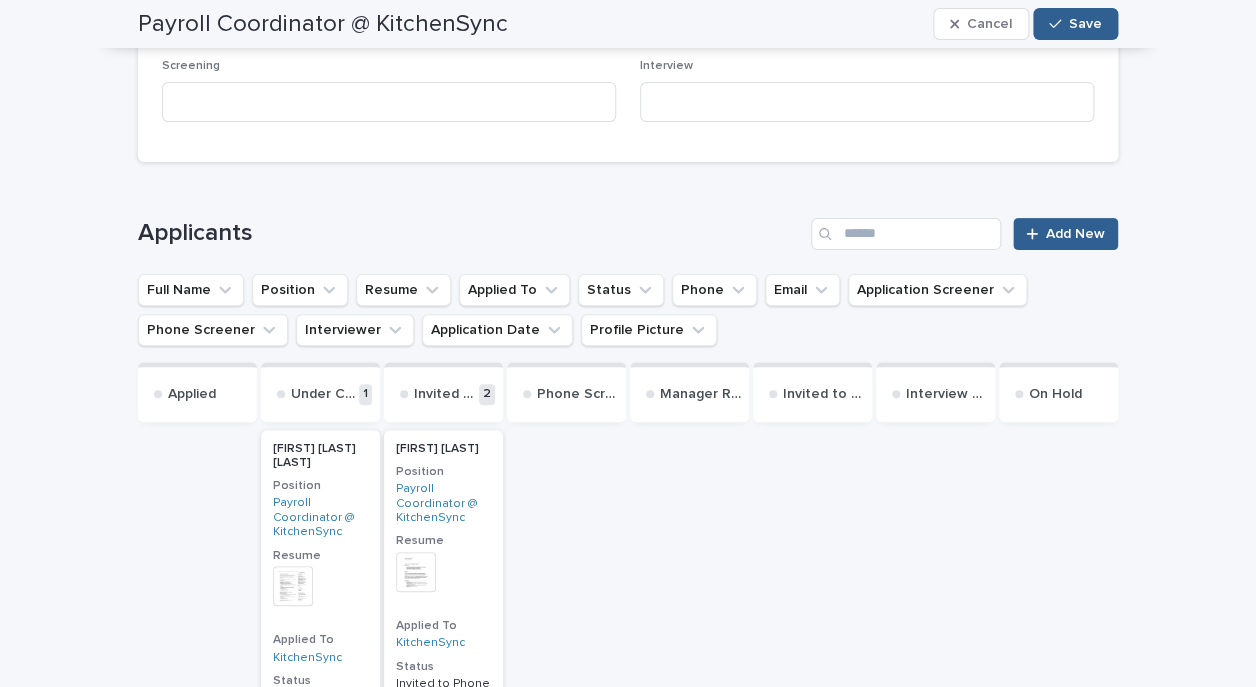 scroll, scrollTop: 2545, scrollLeft: 0, axis: vertical 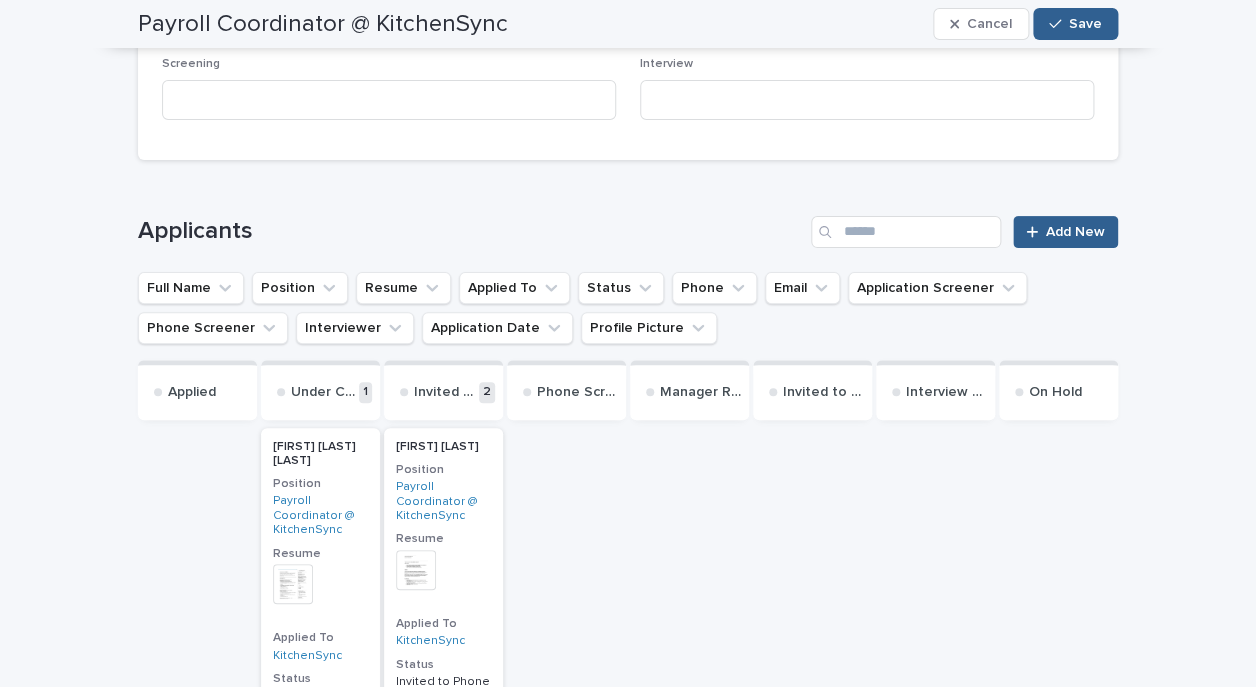 click on "[FIRST] [LAST]" at bounding box center (437, 447) 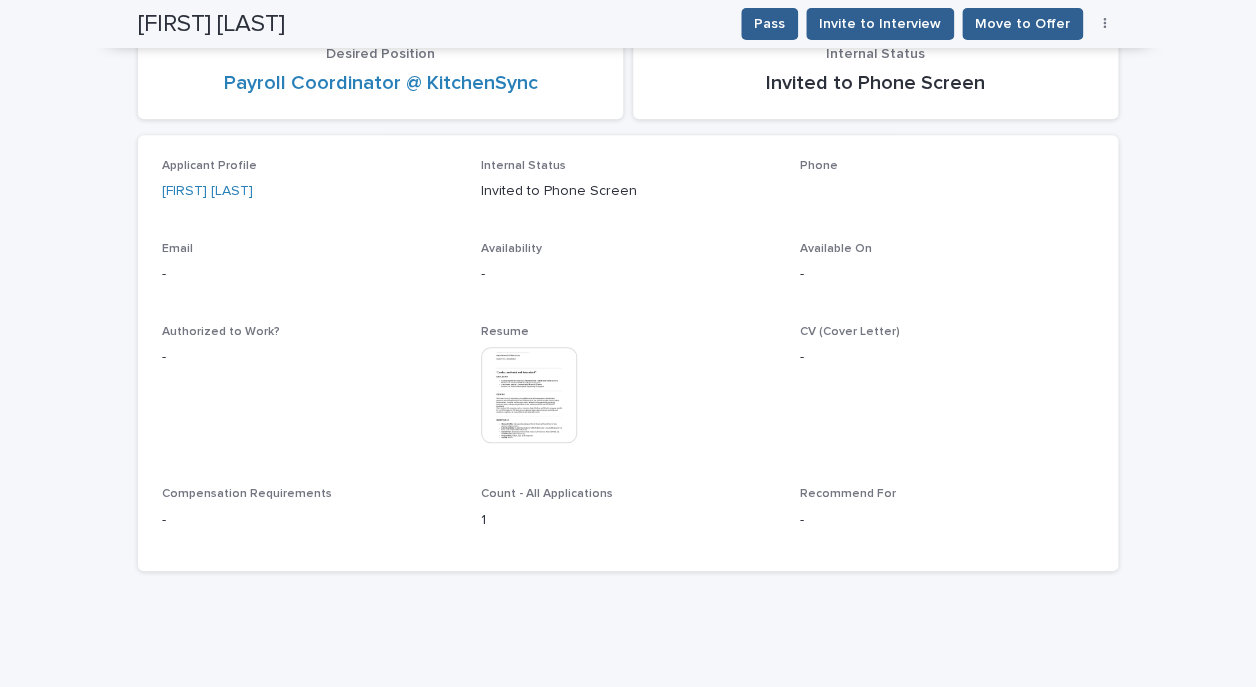 scroll, scrollTop: 283, scrollLeft: 0, axis: vertical 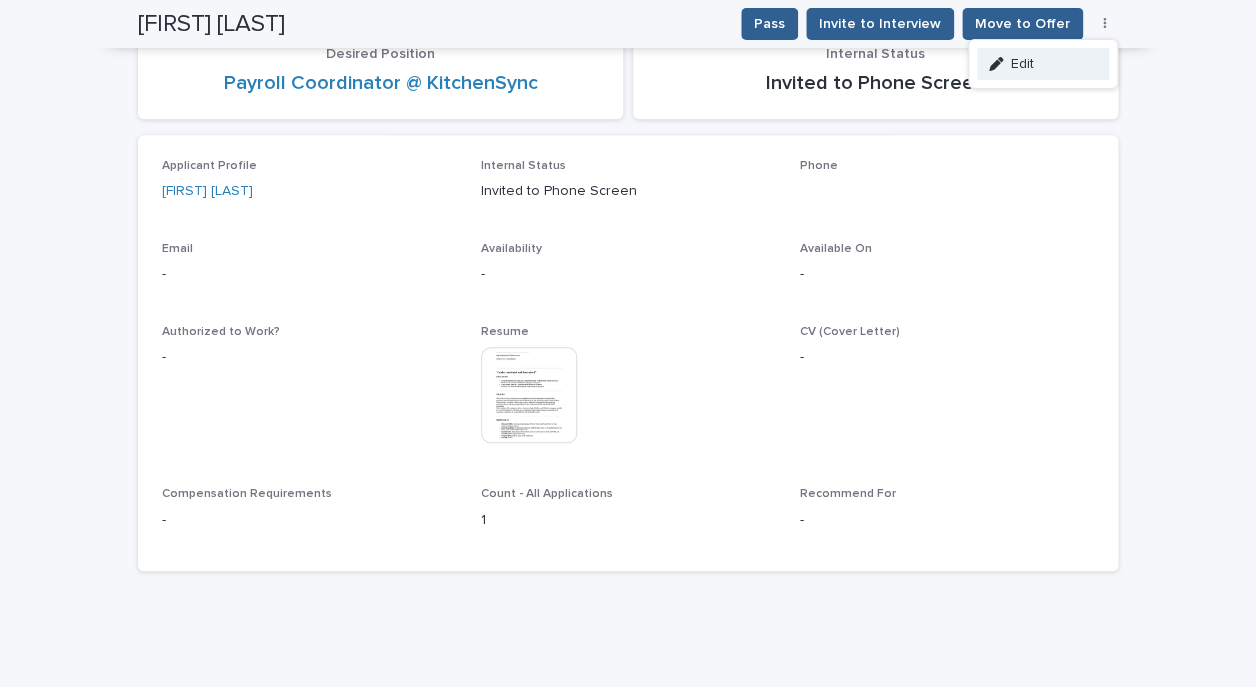 click on "Edit" at bounding box center [1043, 64] 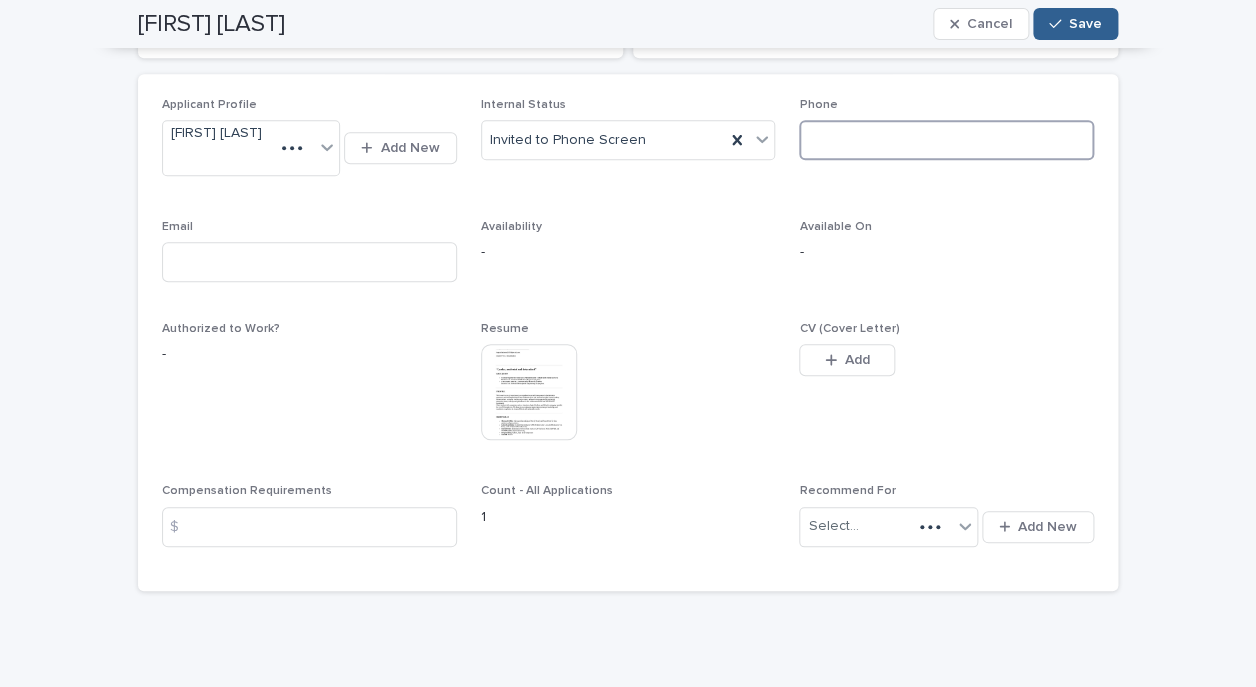 click at bounding box center [946, 140] 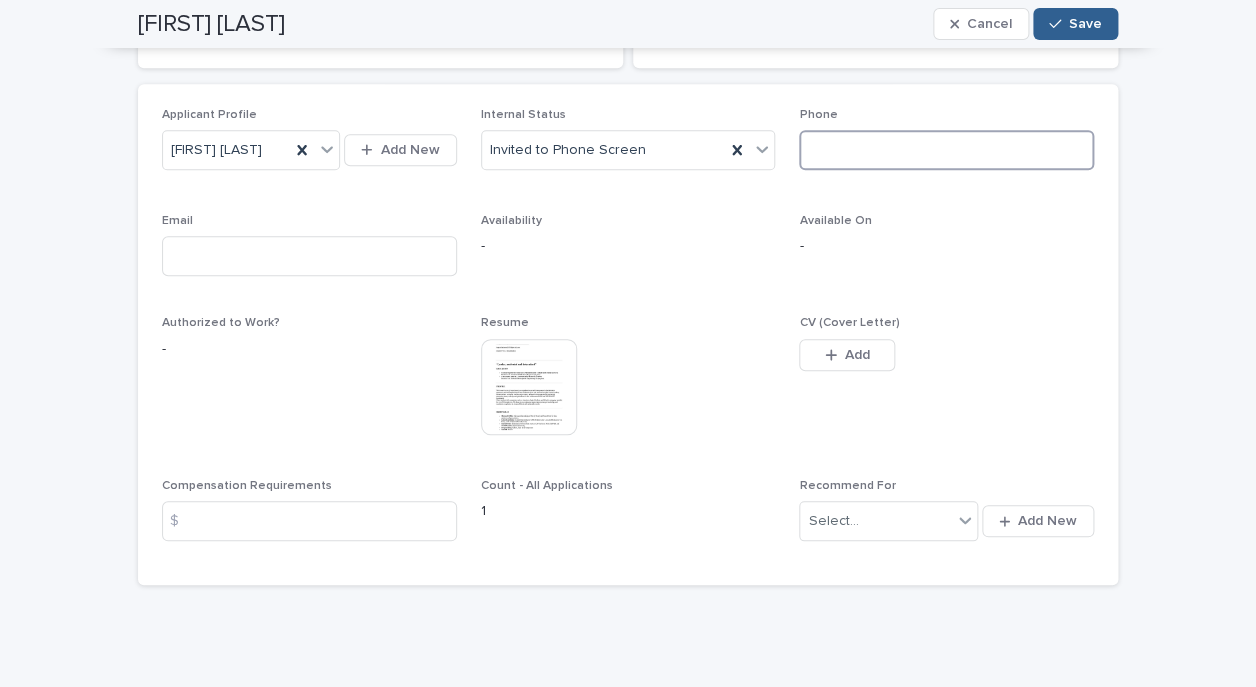paste on "**********" 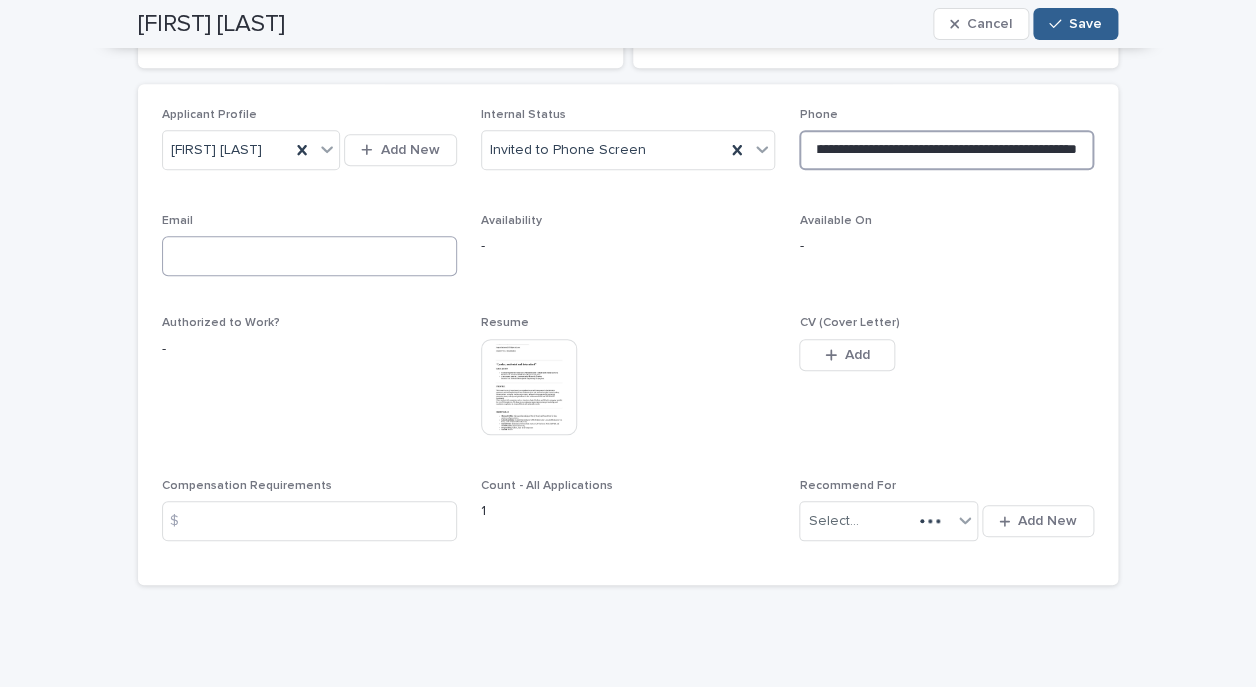 type on "**********" 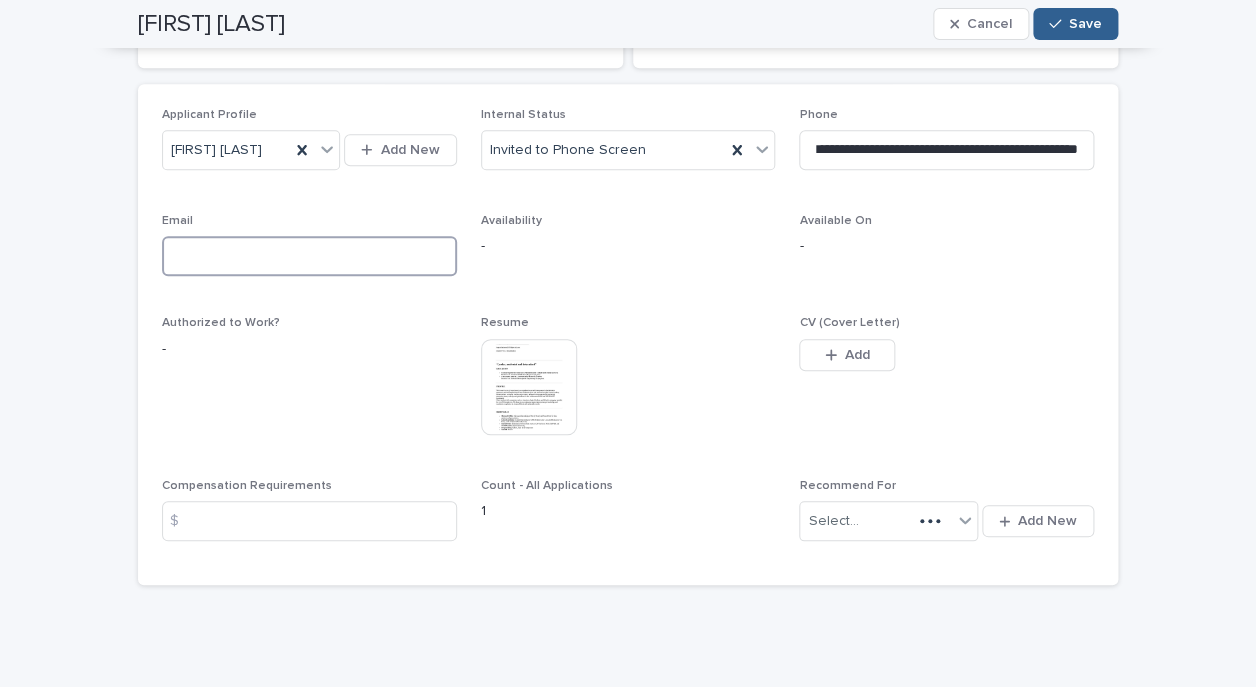 click at bounding box center [309, 256] 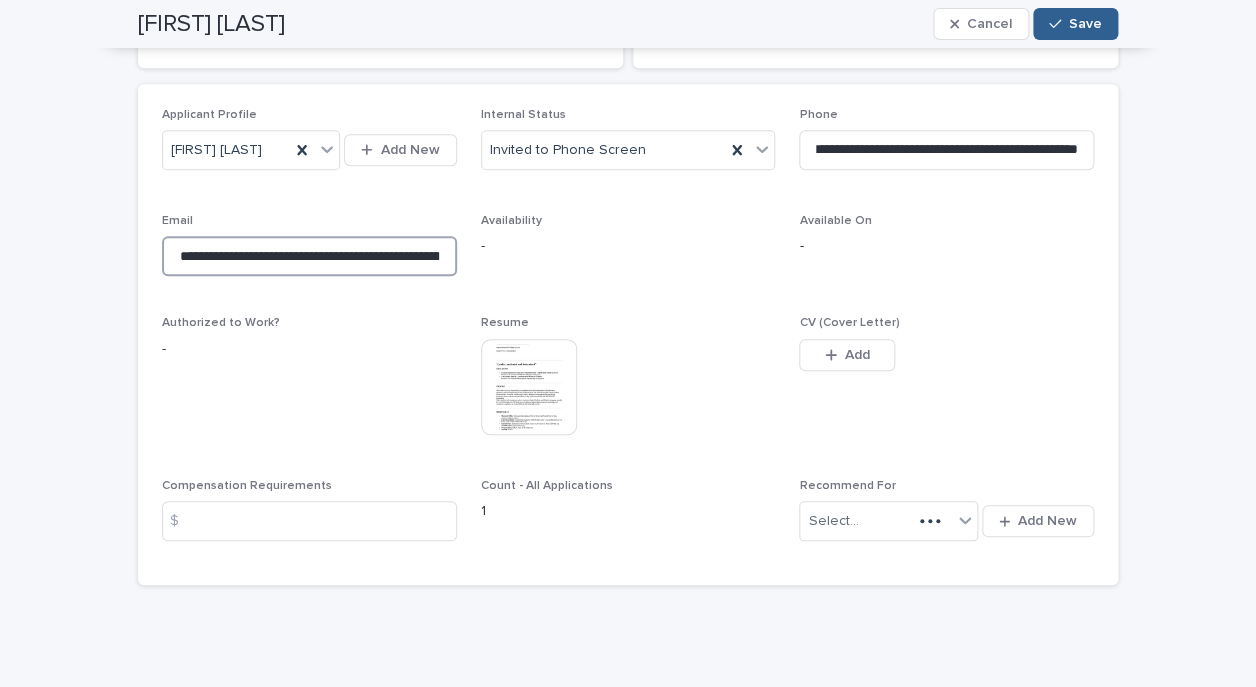 scroll, scrollTop: 0, scrollLeft: 104, axis: horizontal 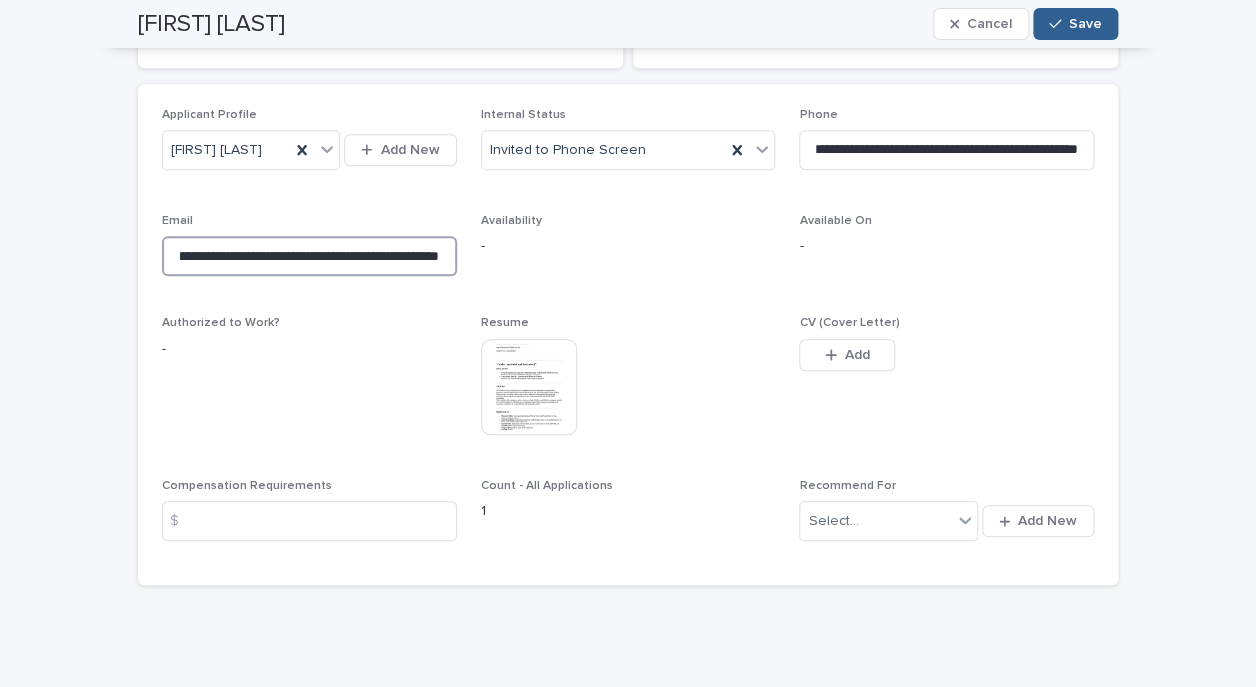 drag, startPoint x: 269, startPoint y: 295, endPoint x: 632, endPoint y: 334, distance: 365.08902 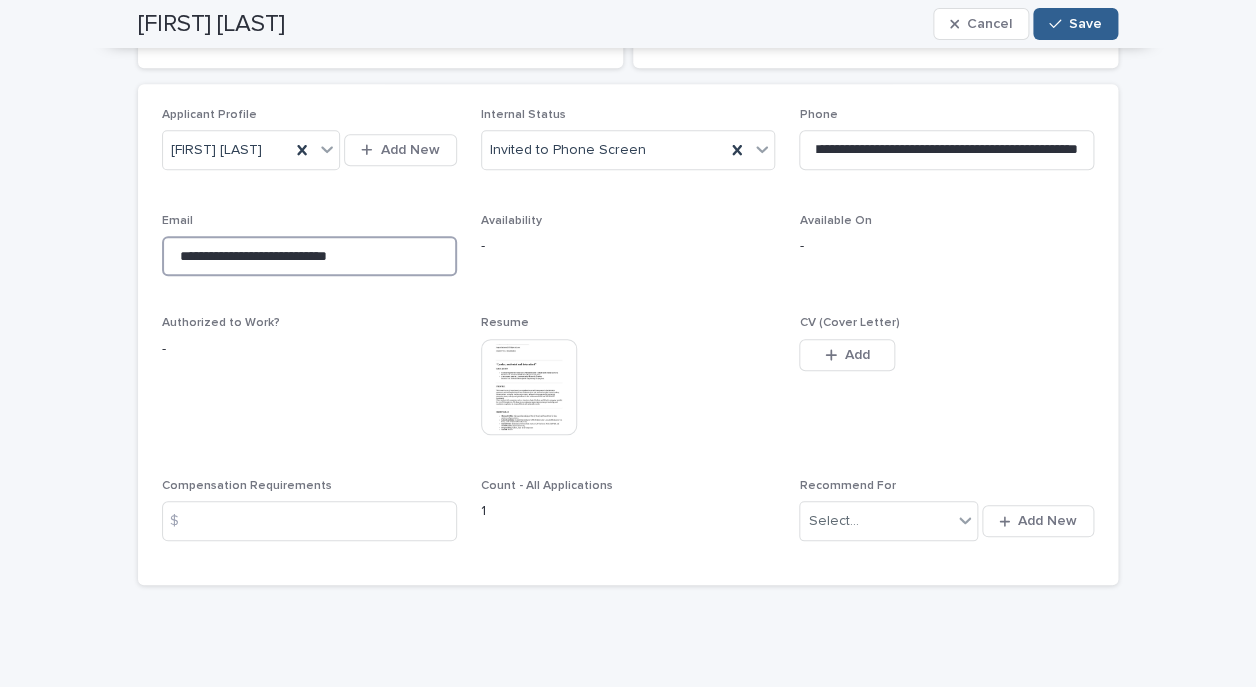 scroll, scrollTop: 0, scrollLeft: 0, axis: both 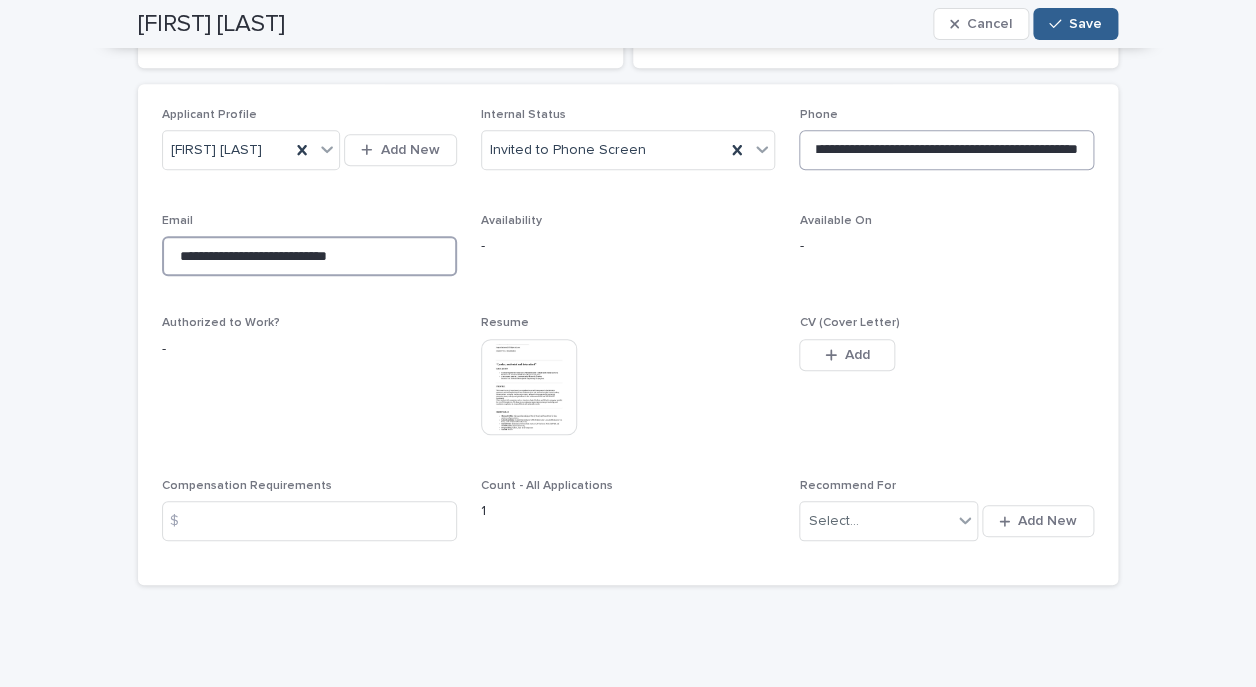 type on "**********" 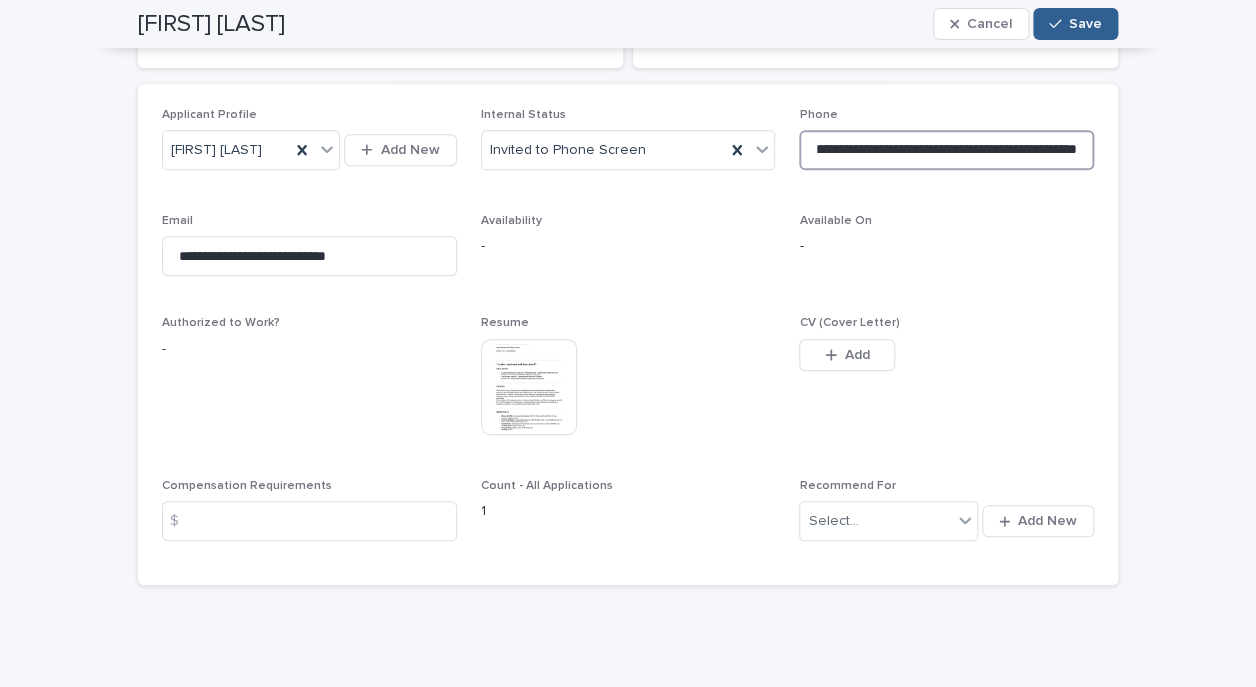 scroll, scrollTop: 0, scrollLeft: 0, axis: both 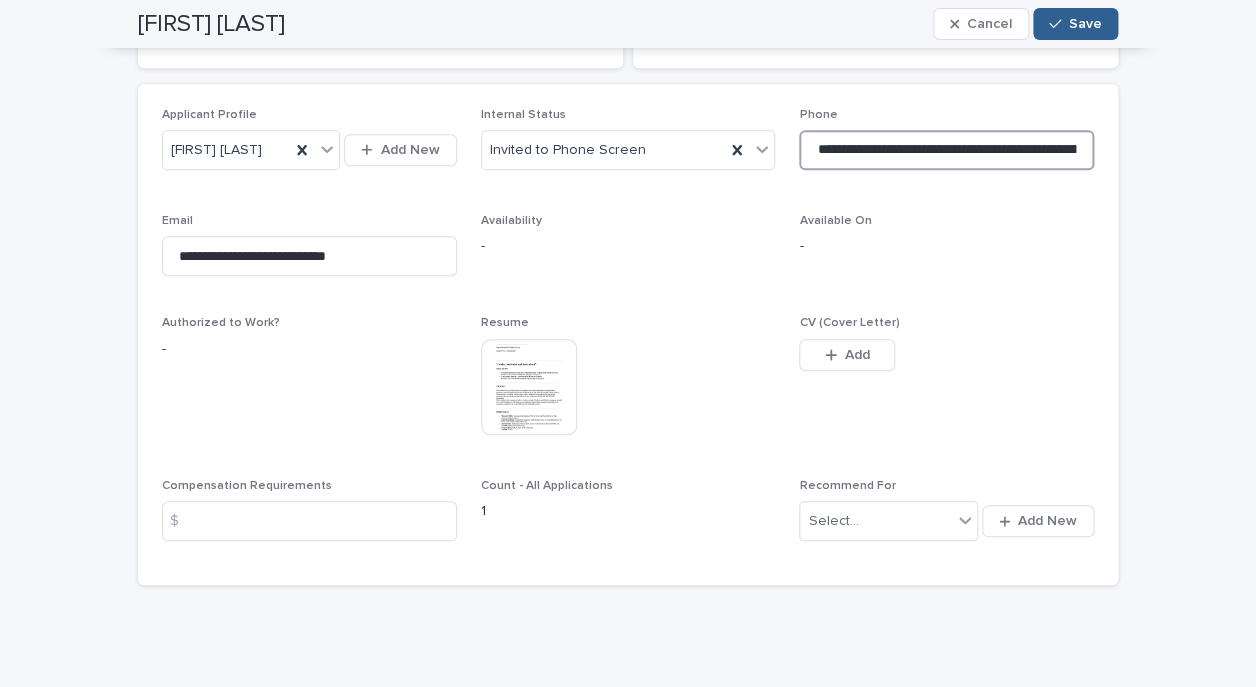 drag, startPoint x: 912, startPoint y: 160, endPoint x: 690, endPoint y: 160, distance: 222 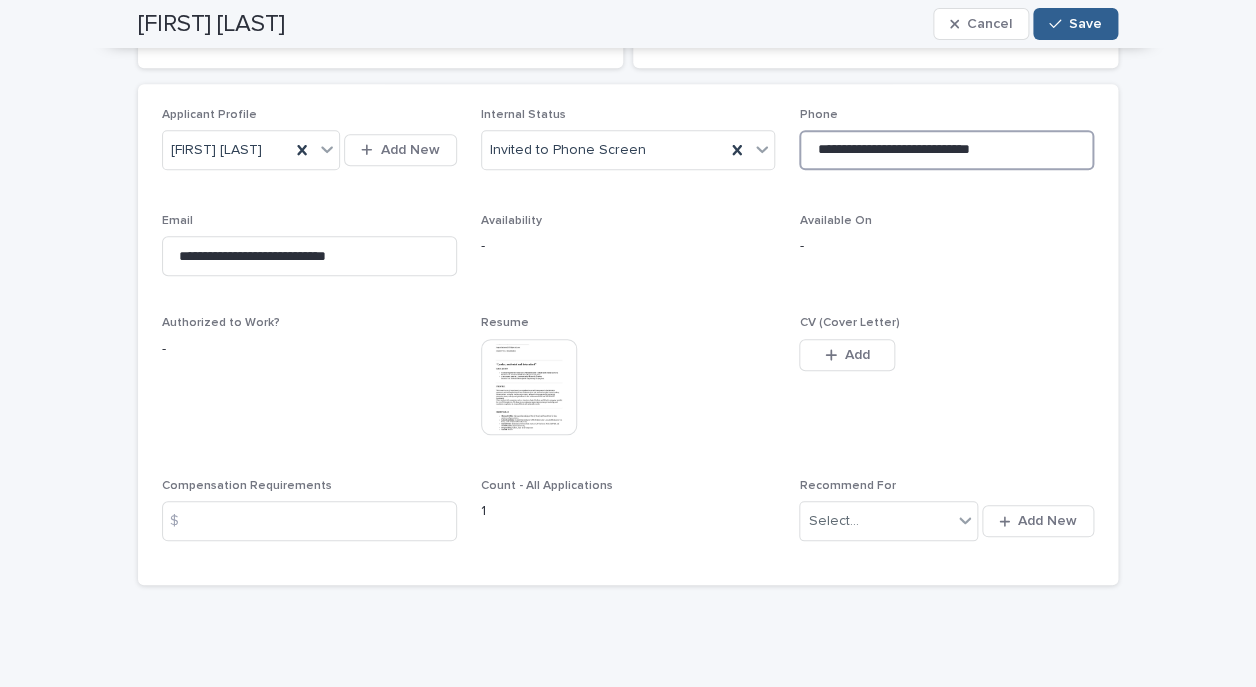 click on "**********" at bounding box center (946, 150) 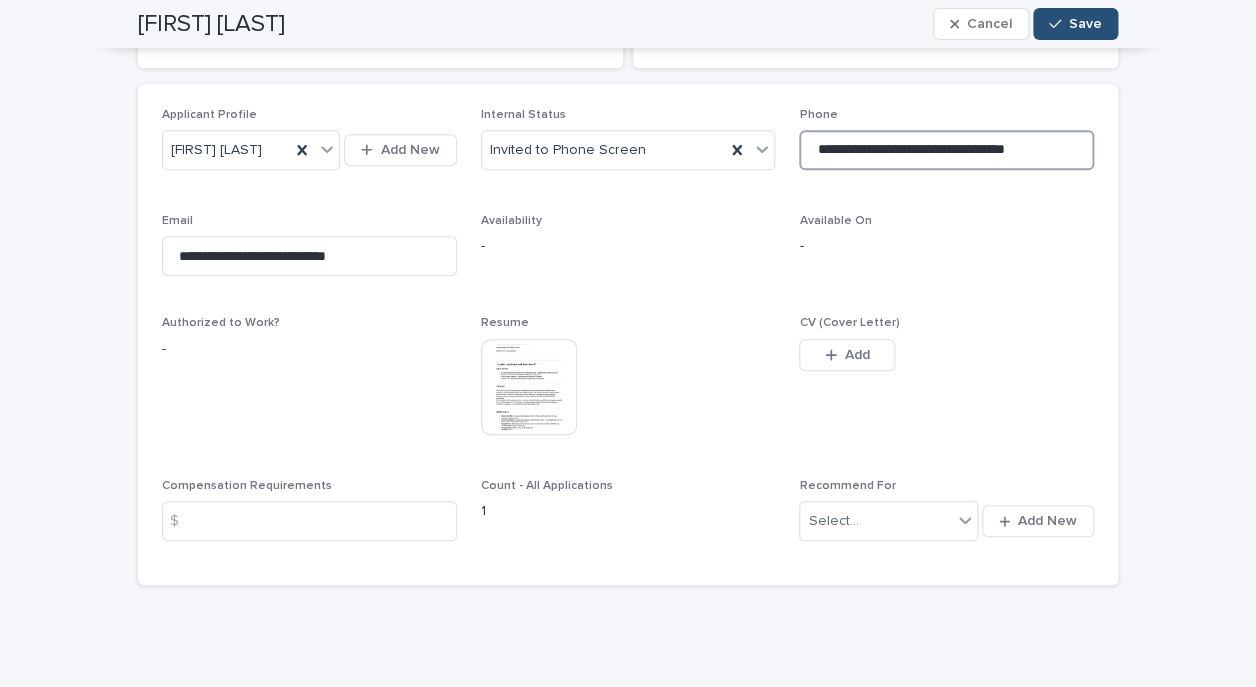 type on "**********" 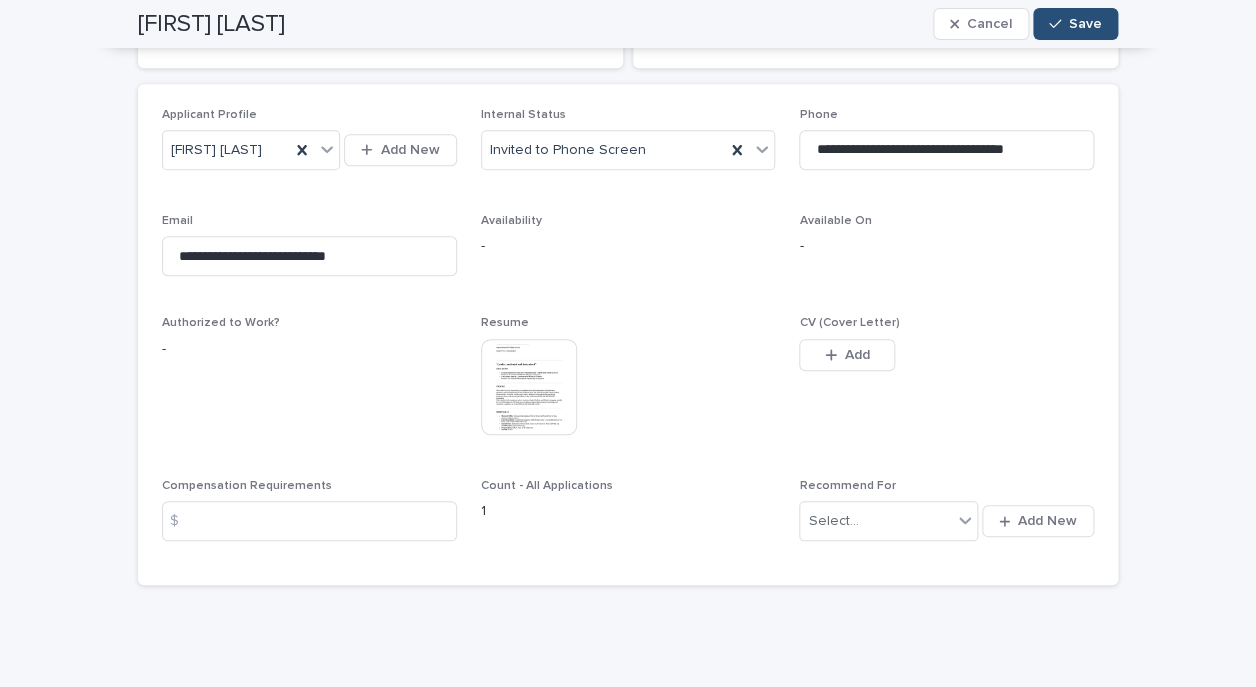 click on "Save" at bounding box center [1075, 24] 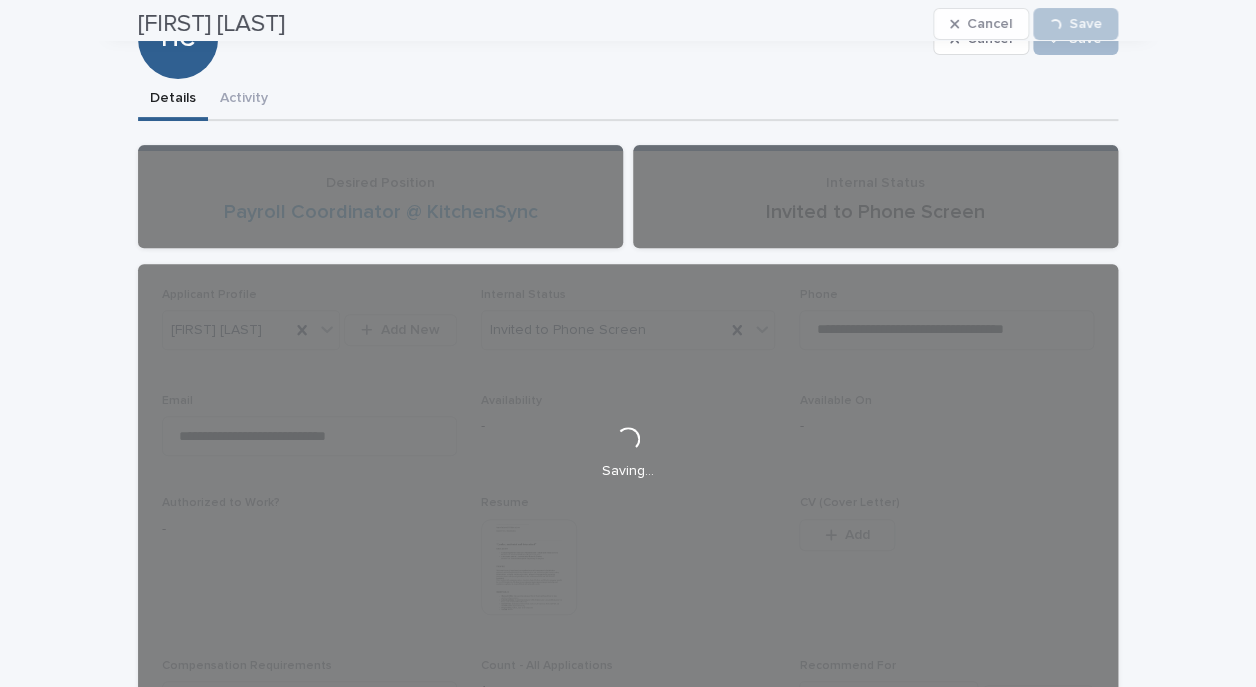 scroll, scrollTop: 0, scrollLeft: 0, axis: both 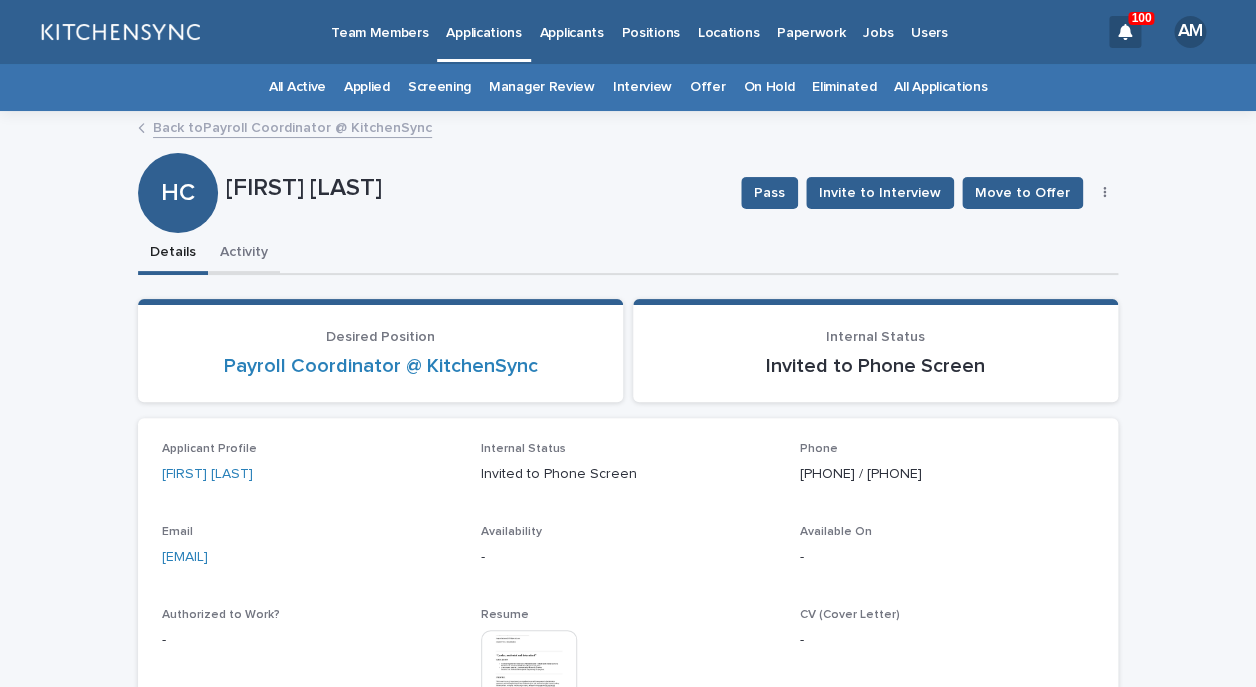 click on "Activity" at bounding box center (244, 254) 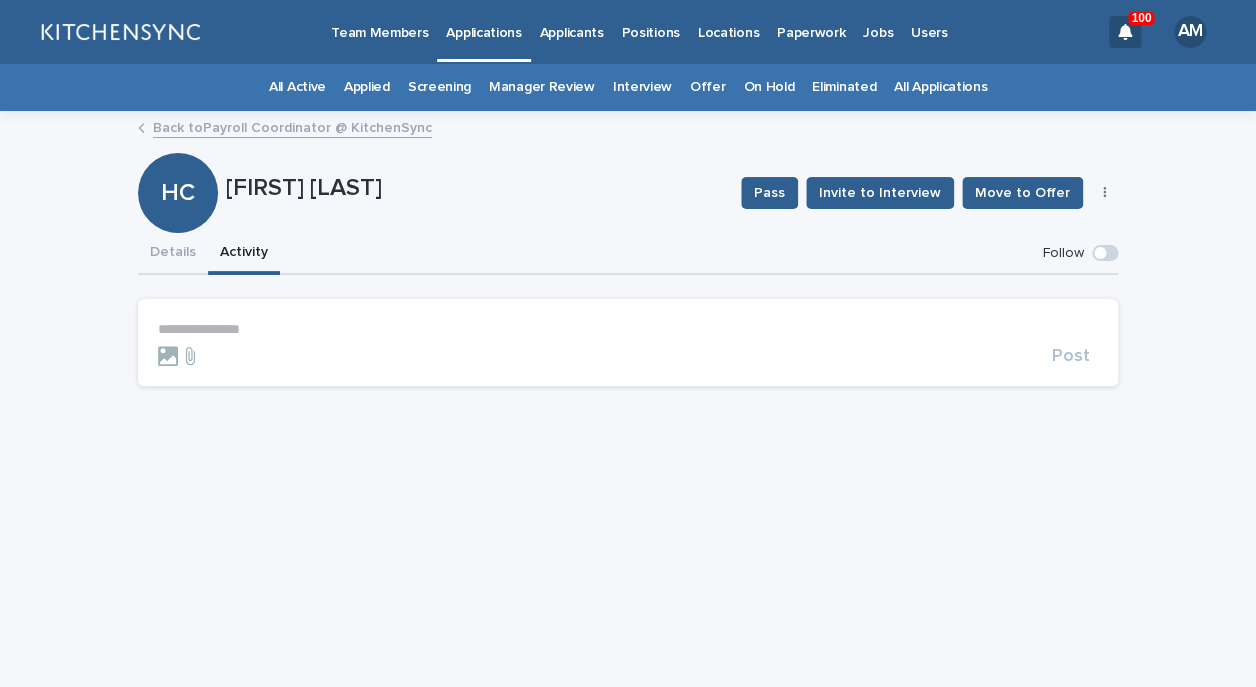 click on "**********" at bounding box center [628, 329] 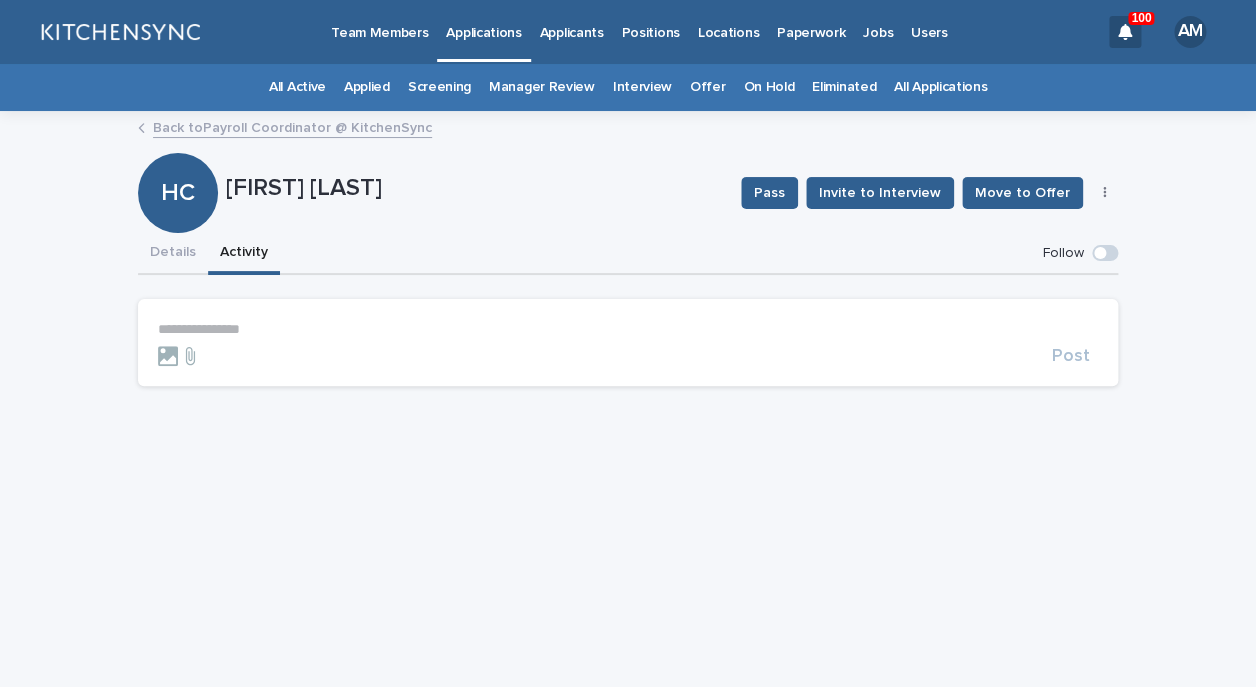 type 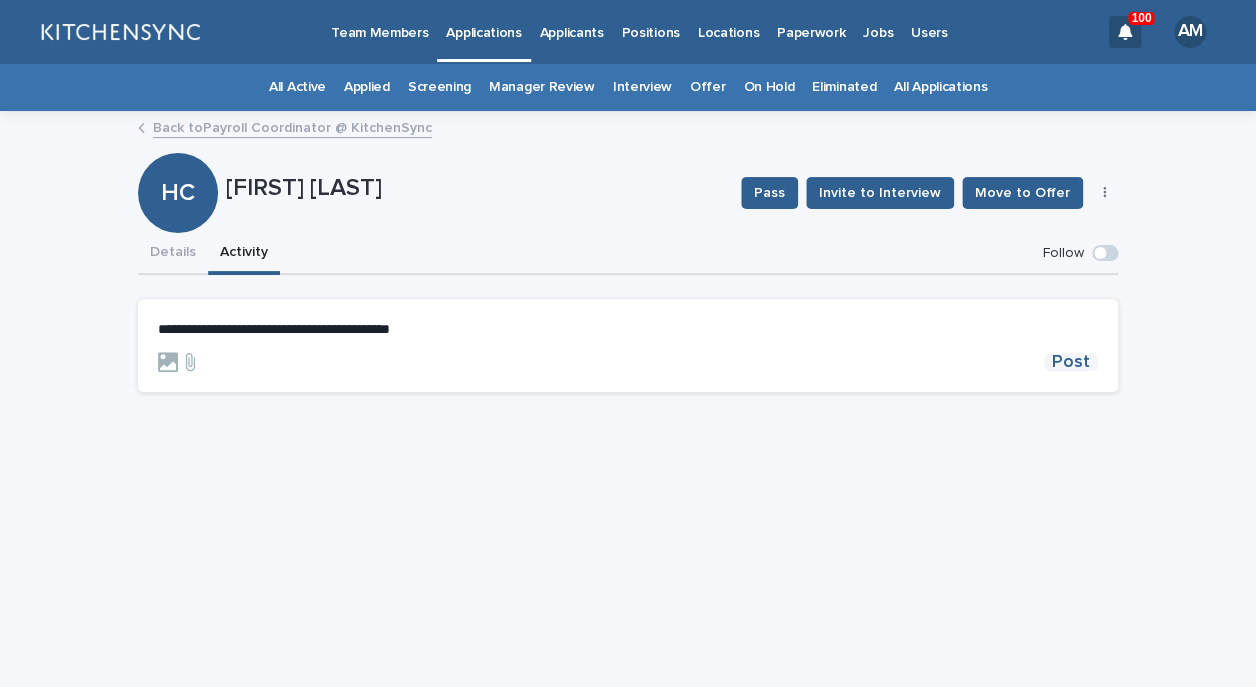 click on "Post" at bounding box center [1071, 362] 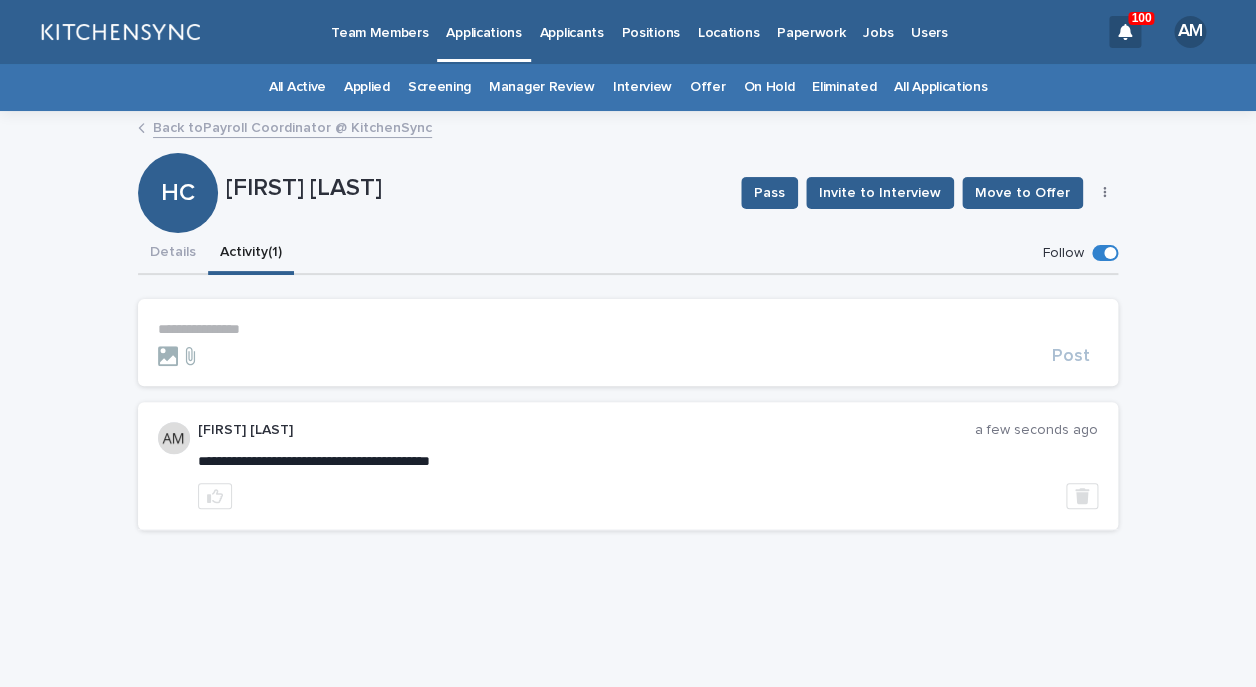drag, startPoint x: 231, startPoint y: 197, endPoint x: 579, endPoint y: 216, distance: 348.51828 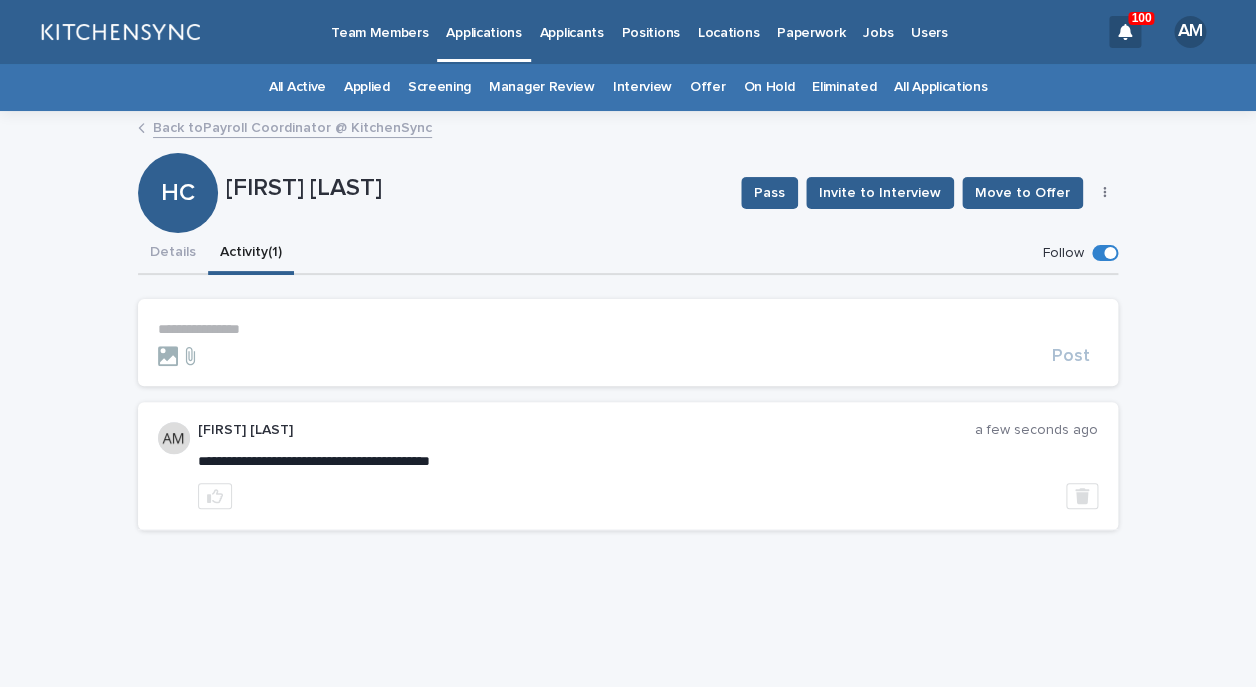 click on "[FIRST] [LAST]" at bounding box center (475, 186) 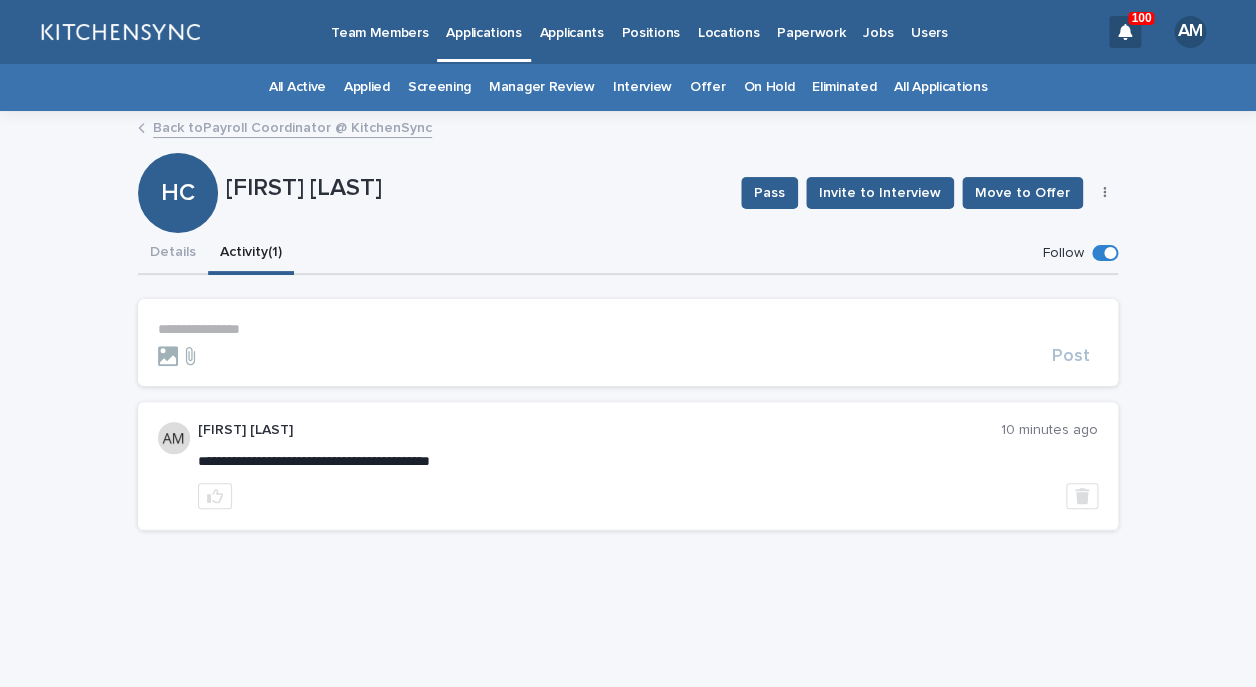 click on "Details Activity  (1)" at bounding box center (628, 254) 